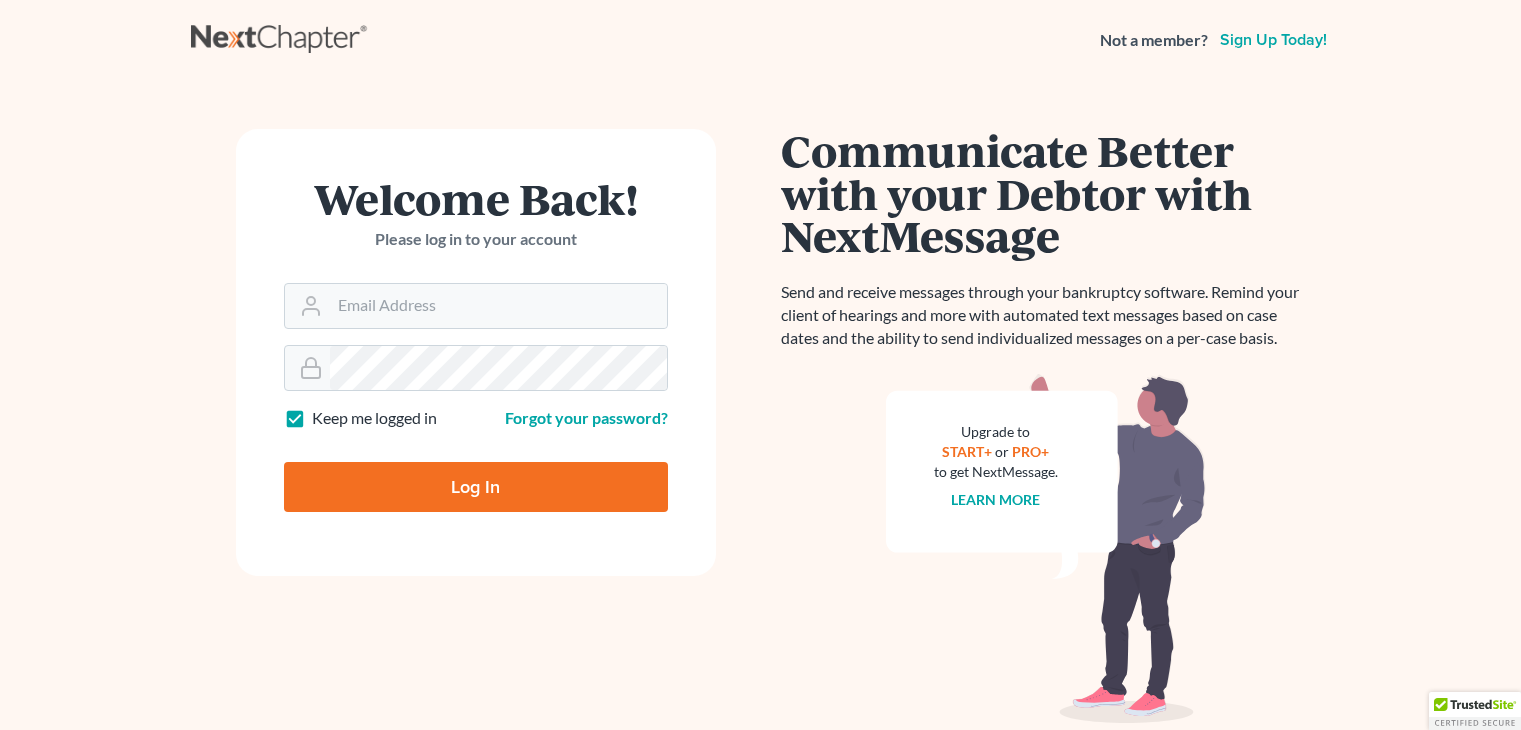scroll, scrollTop: 0, scrollLeft: 0, axis: both 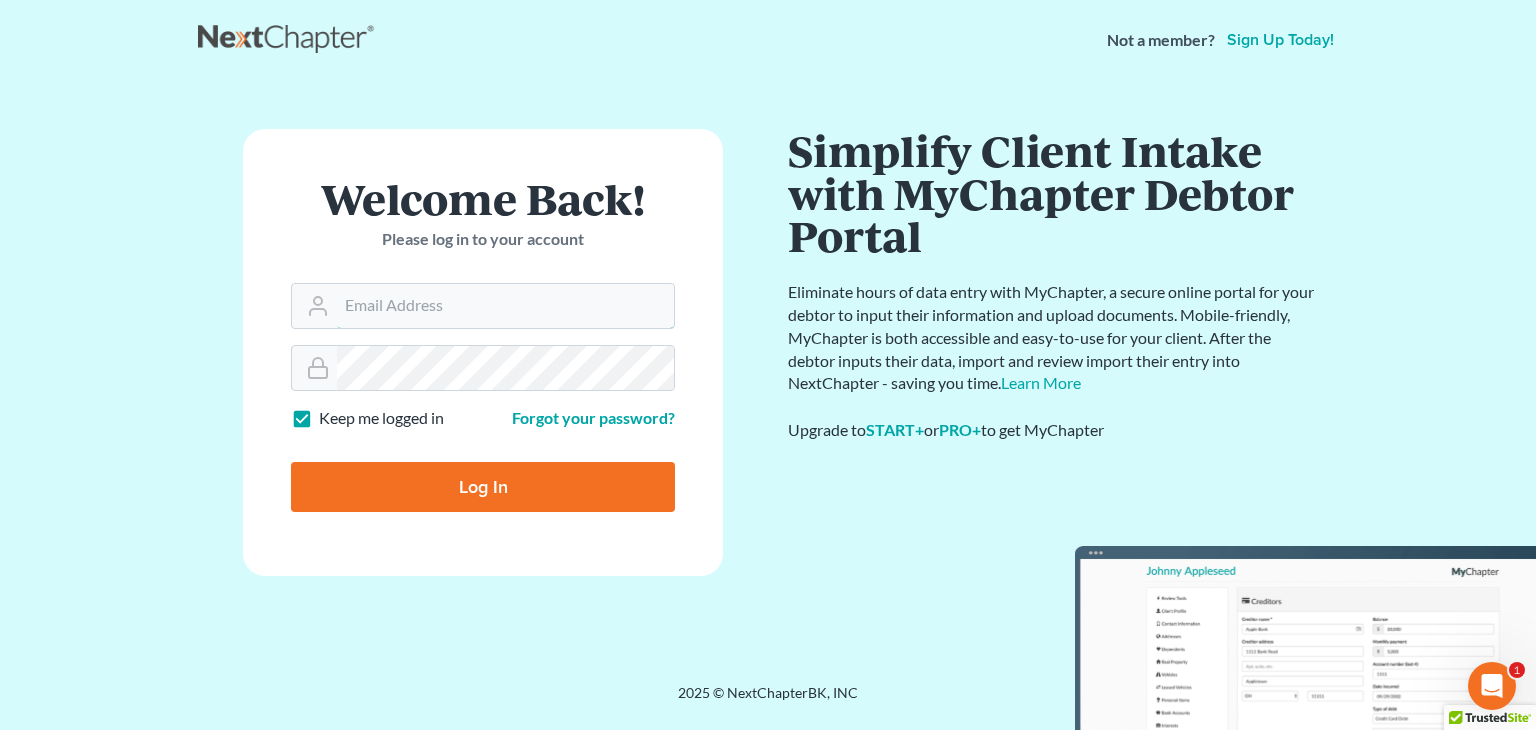 type on "Athena@AthenaLegal.com" 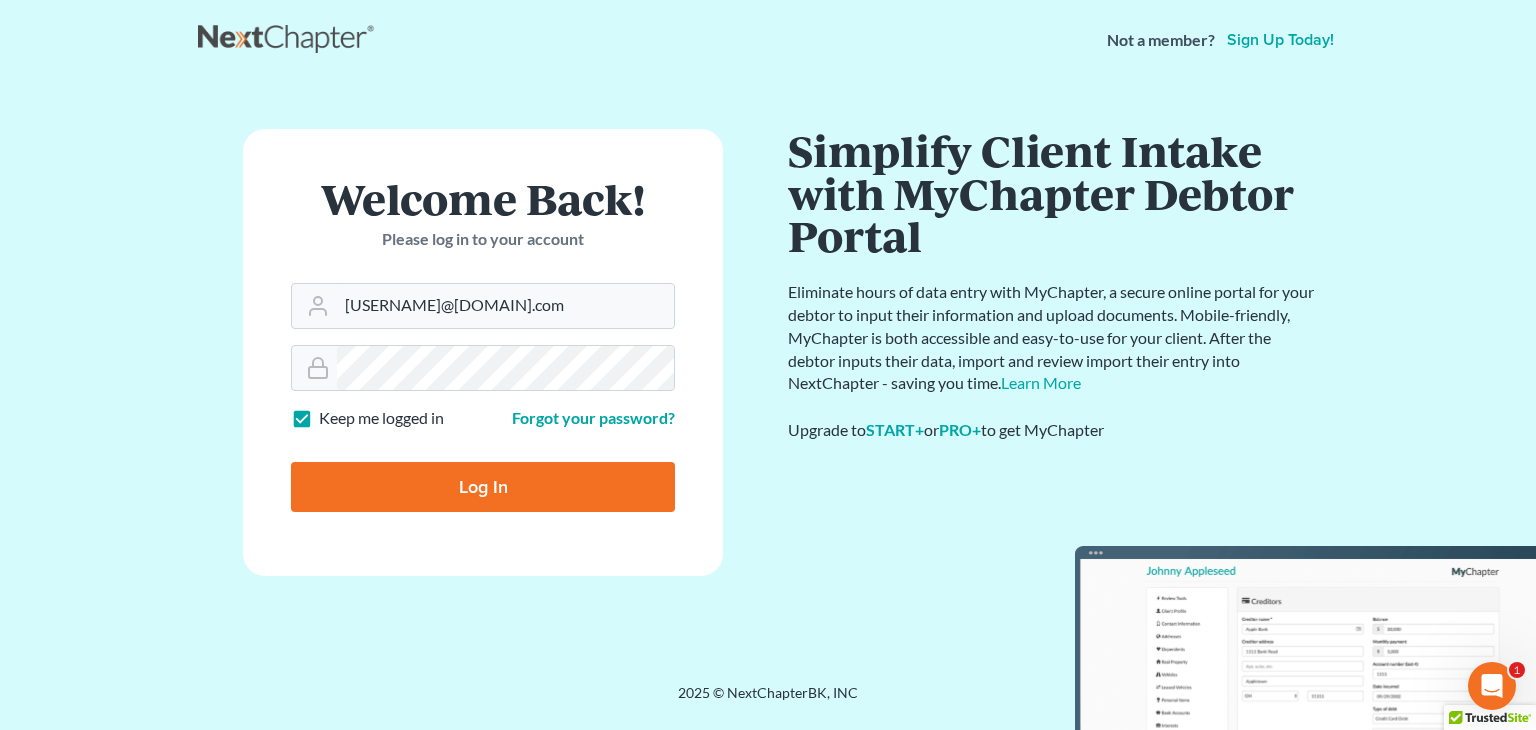 click on "Log In" at bounding box center [483, 487] 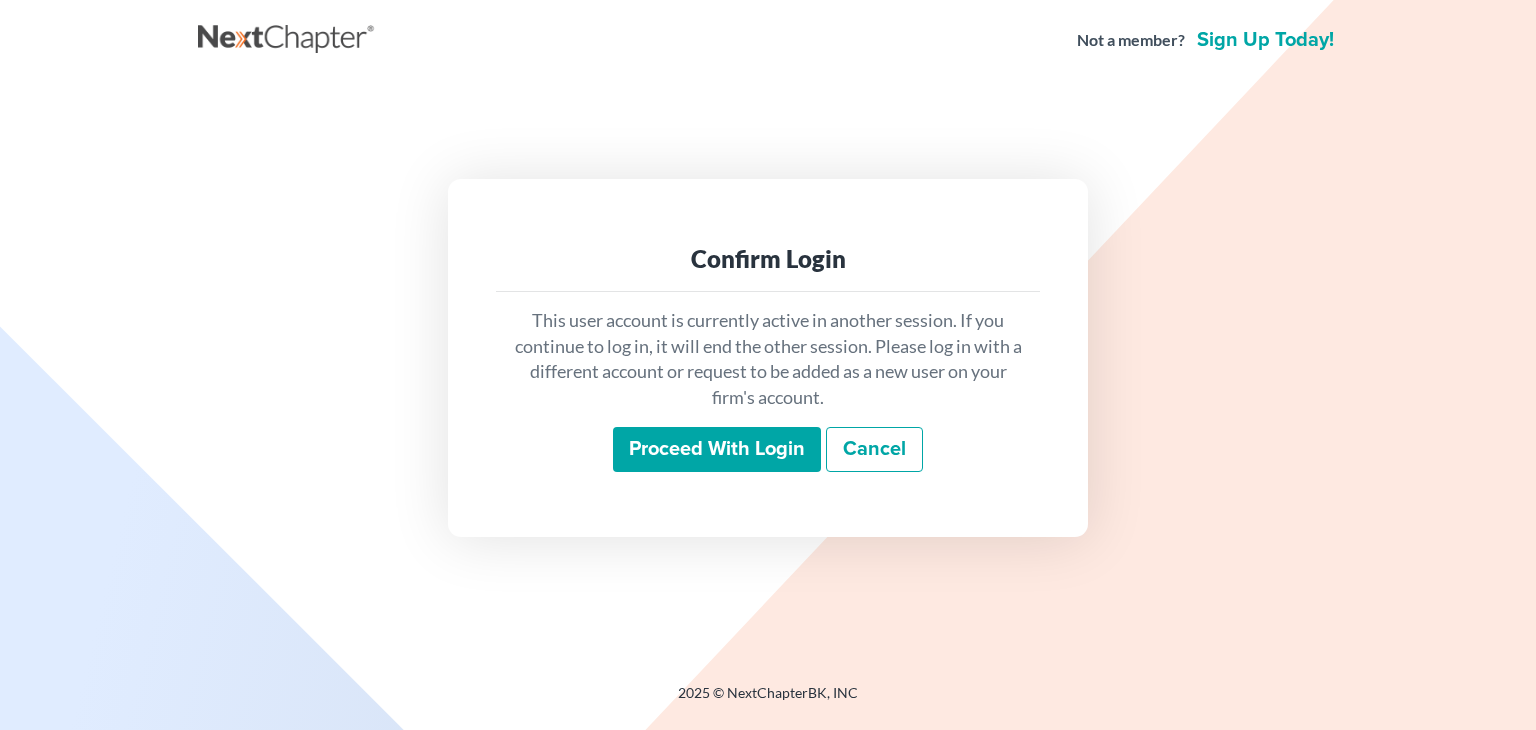 scroll, scrollTop: 0, scrollLeft: 0, axis: both 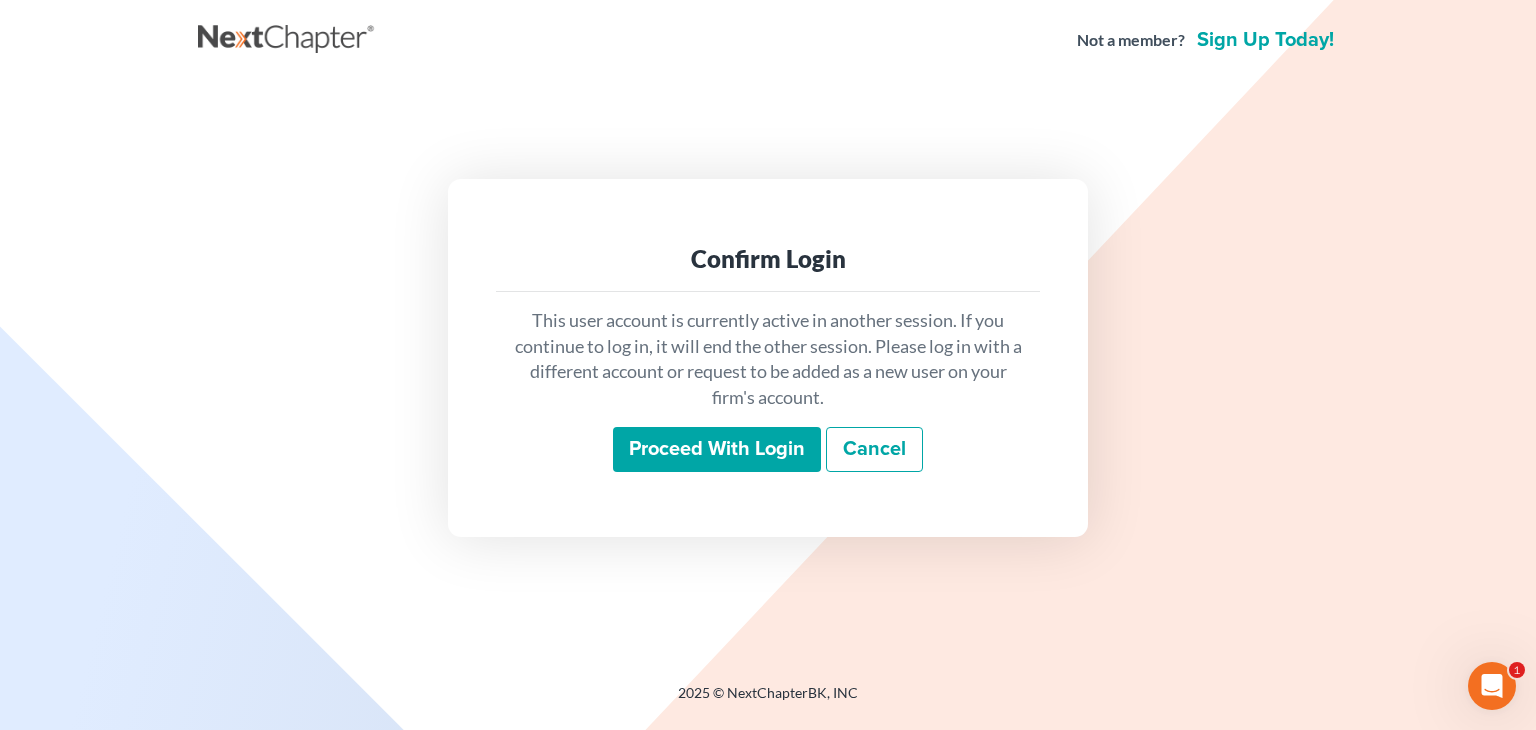 click on "Proceed with login" at bounding box center [717, 450] 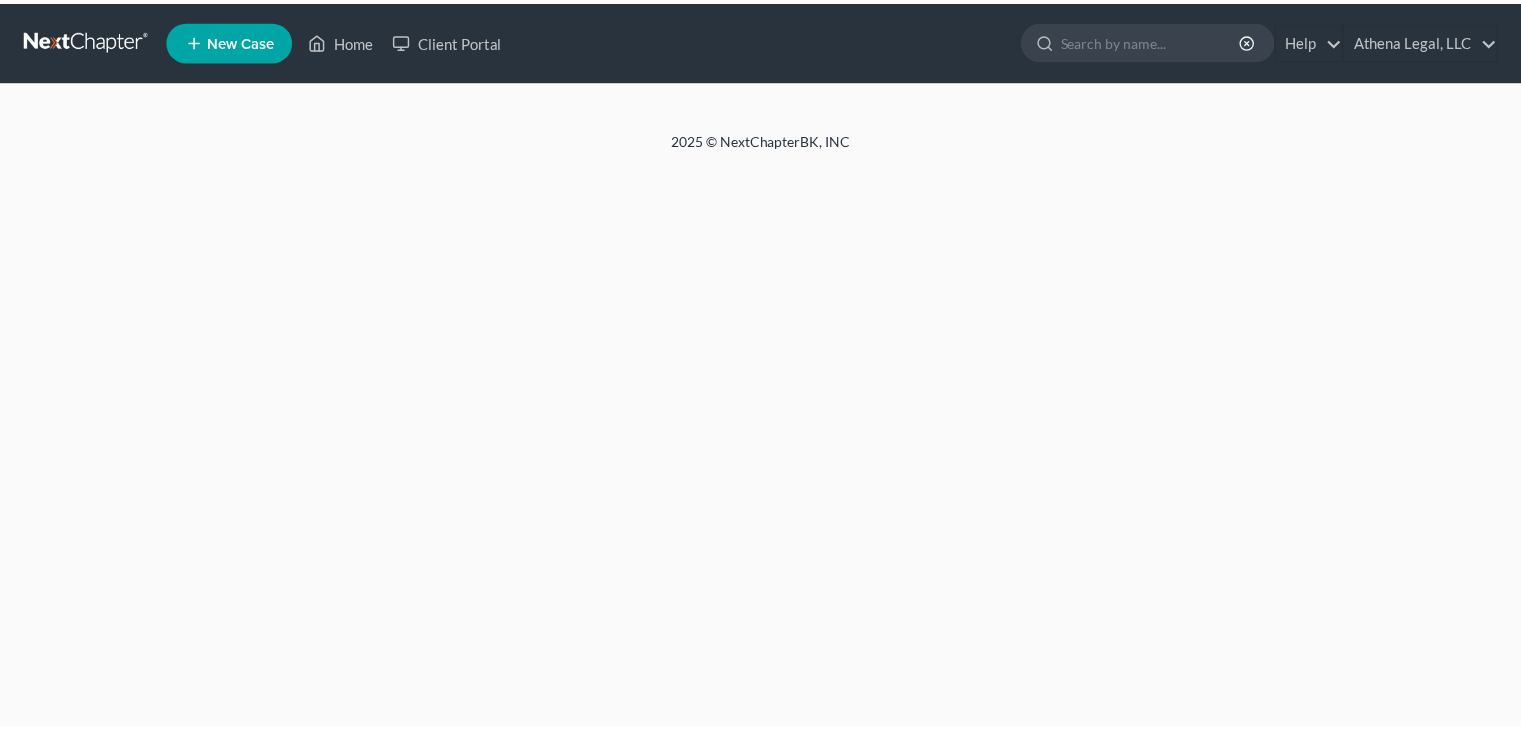 scroll, scrollTop: 0, scrollLeft: 0, axis: both 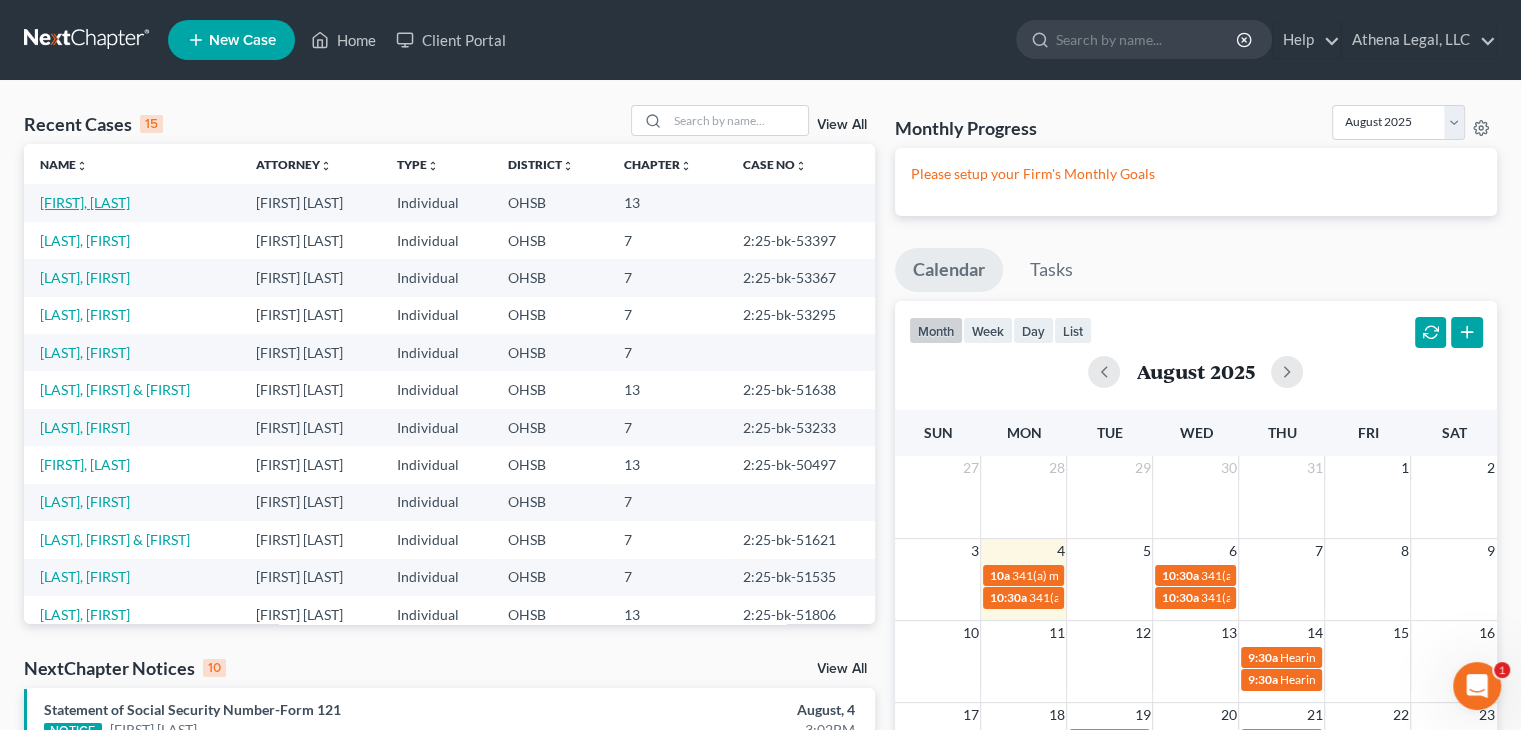 click on "[FIRST], [LAST]" at bounding box center [85, 202] 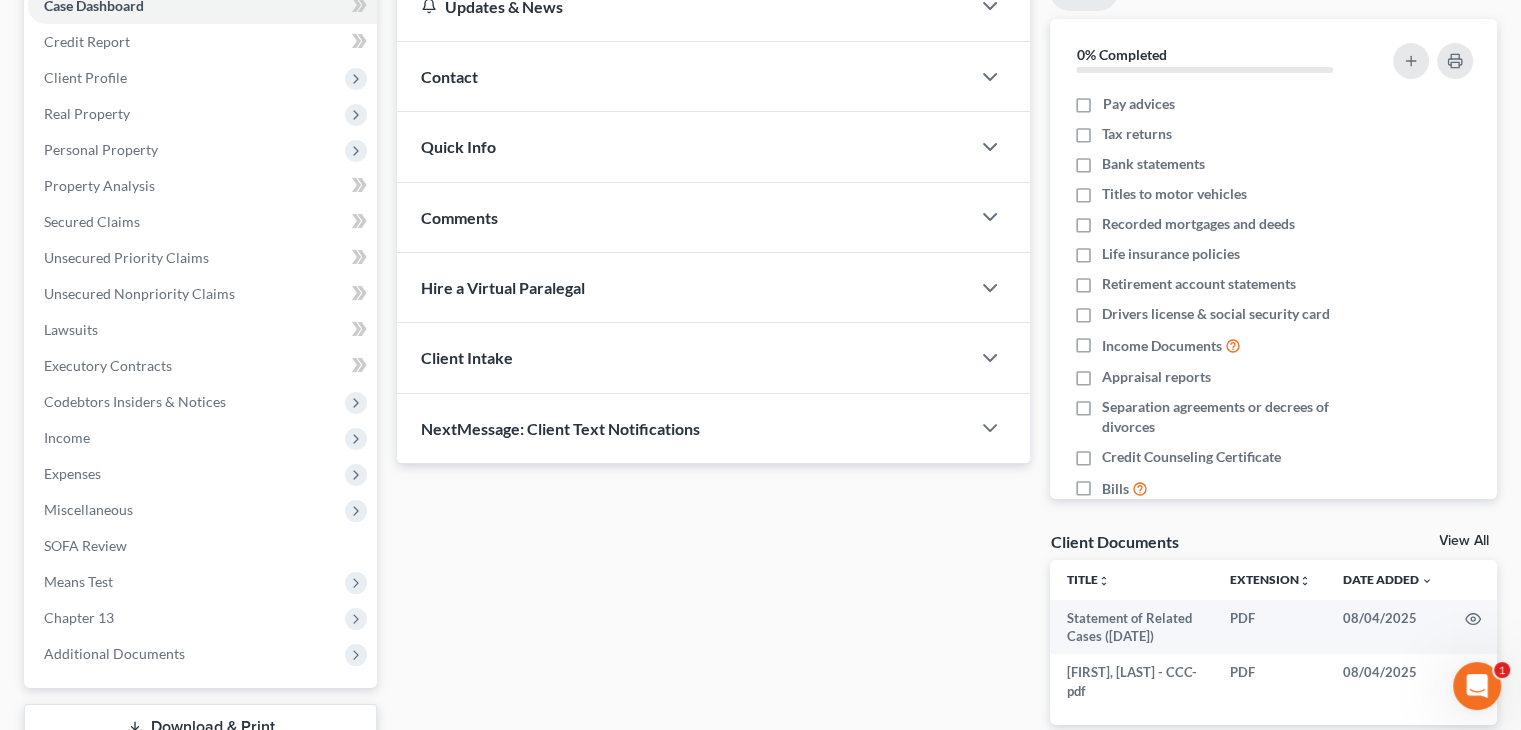 scroll, scrollTop: 368, scrollLeft: 0, axis: vertical 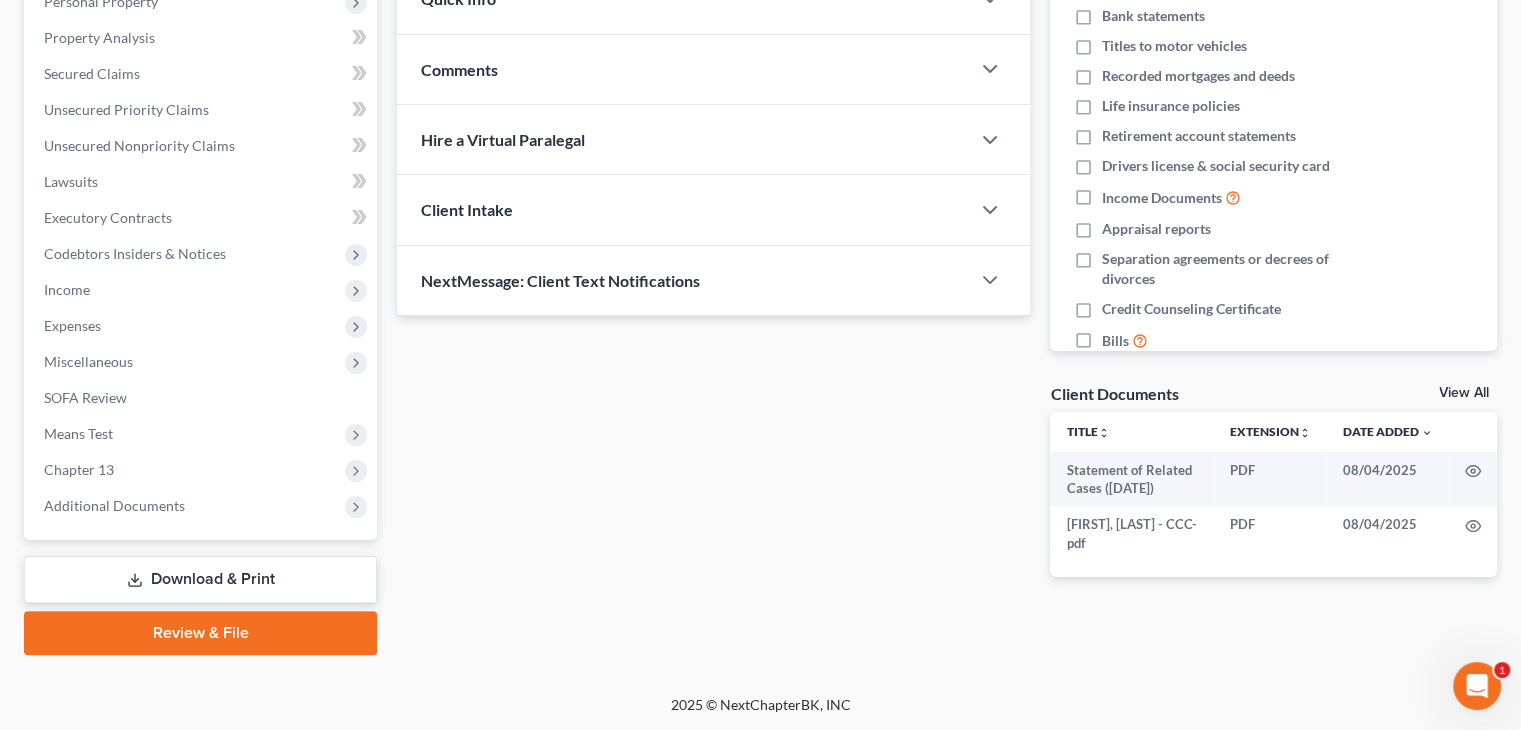 click on "Review & File" at bounding box center [200, 633] 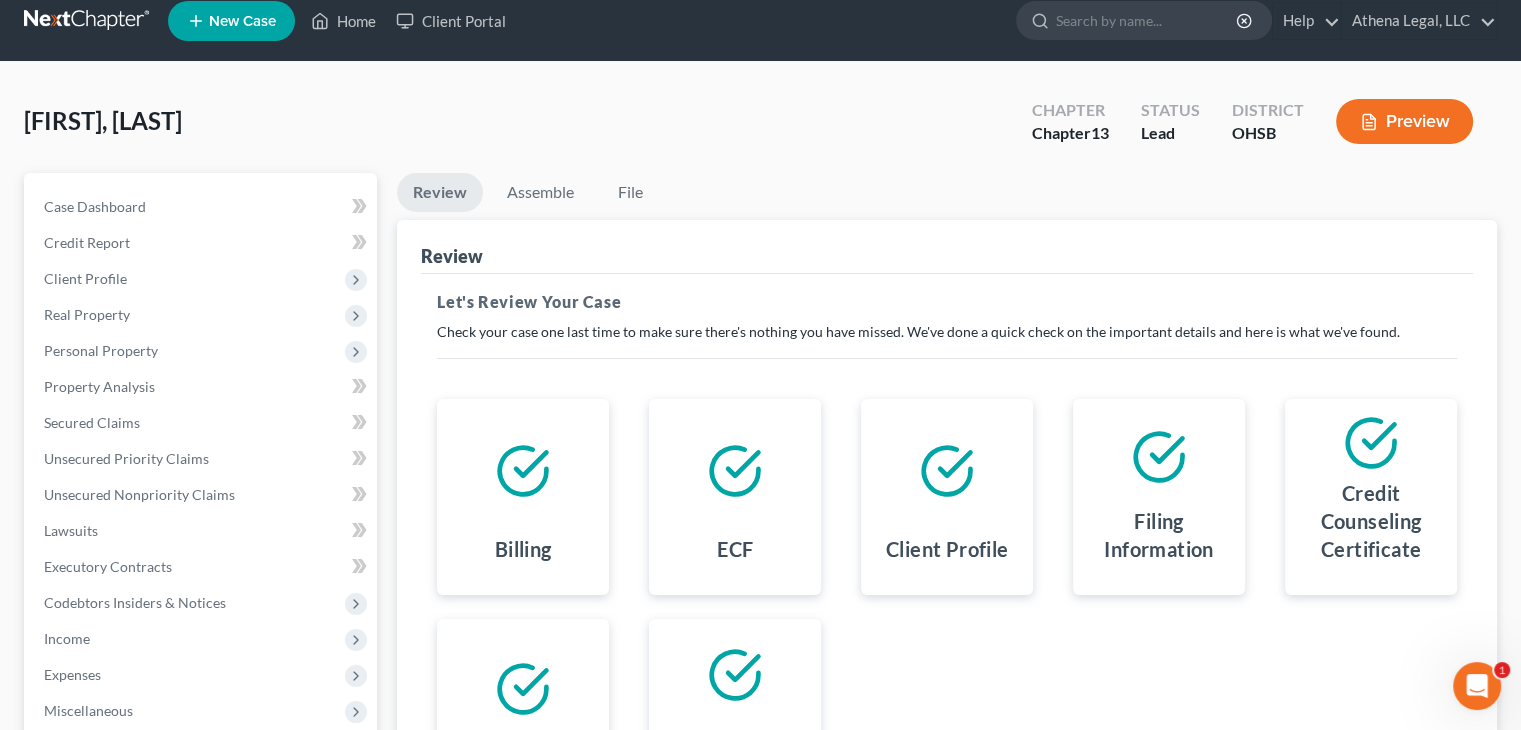 scroll, scrollTop: 0, scrollLeft: 0, axis: both 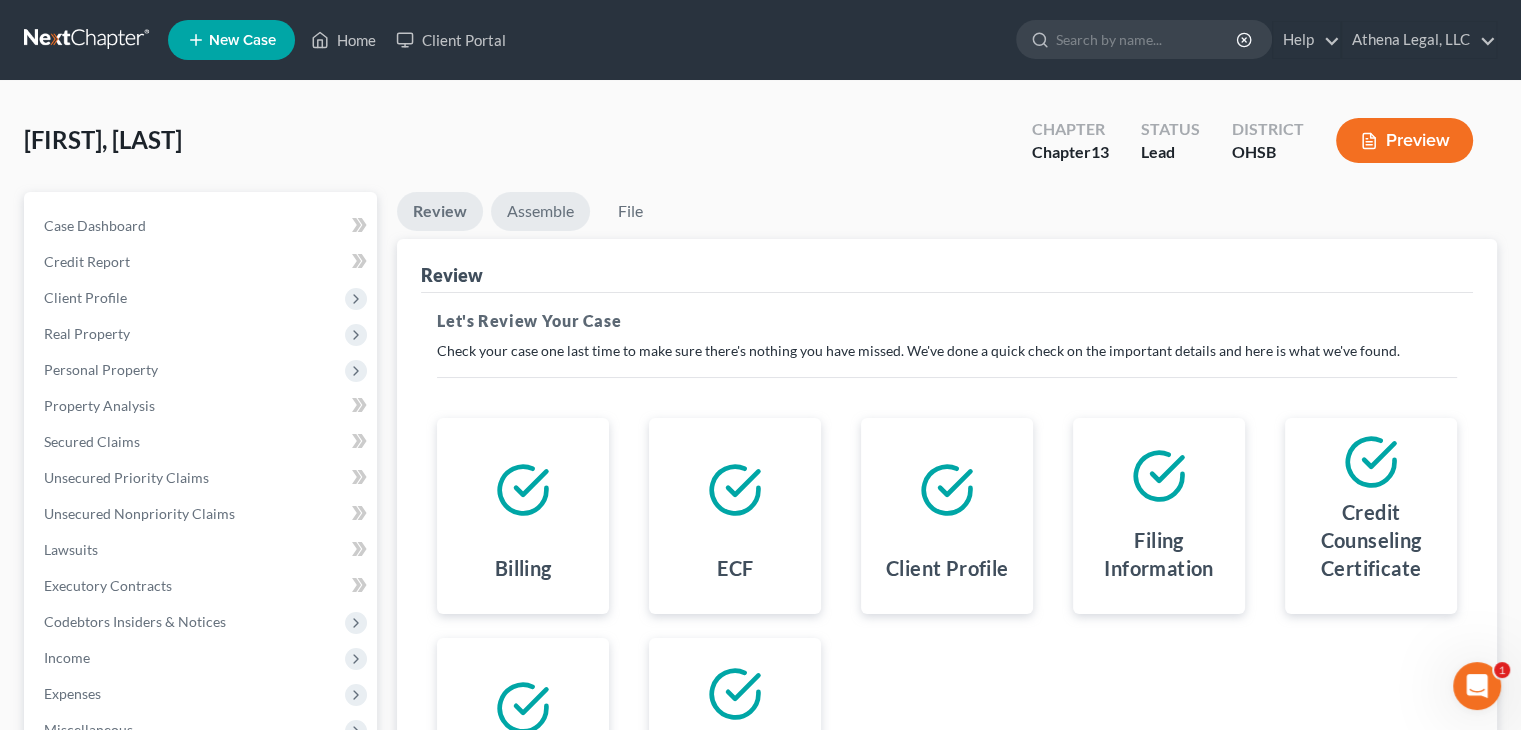 click on "Assemble" at bounding box center (540, 211) 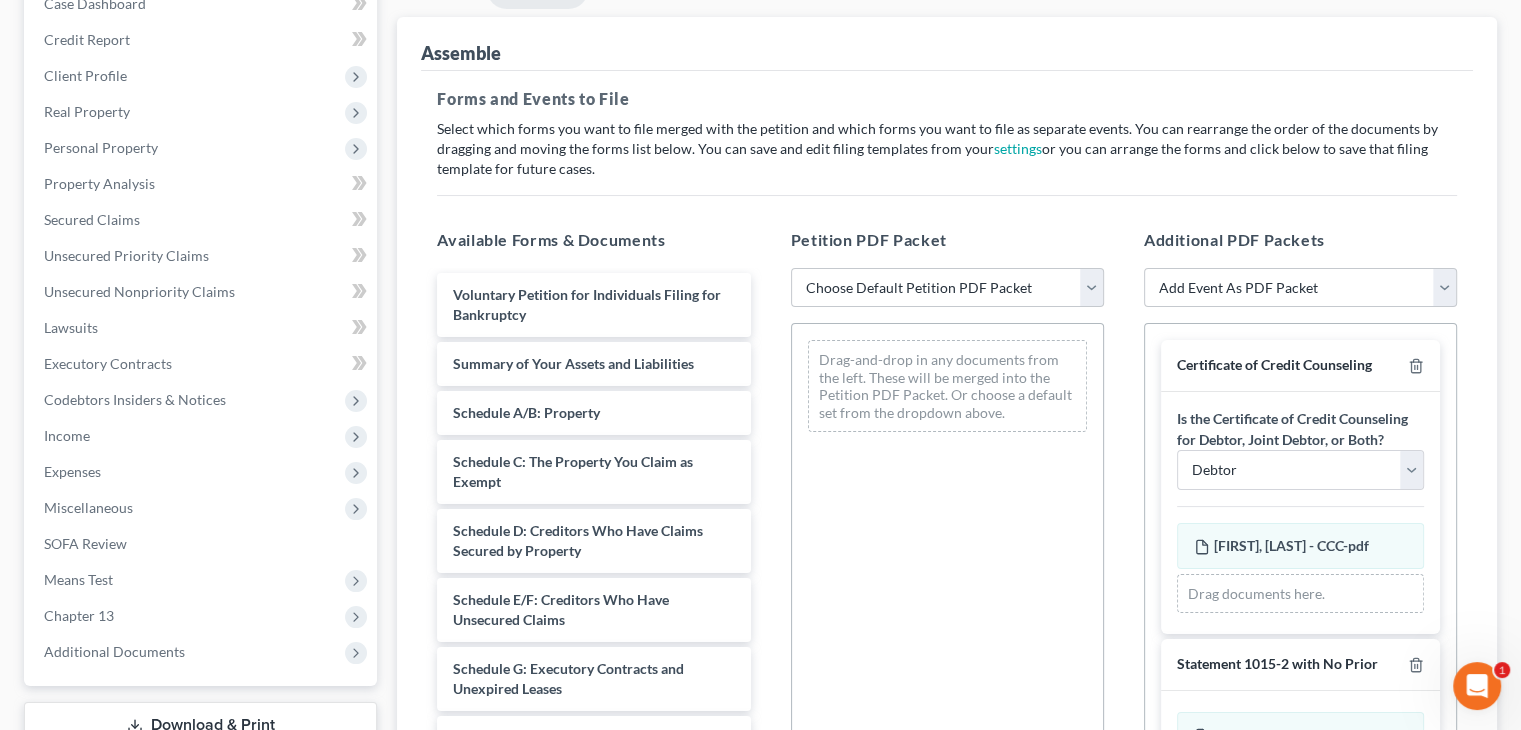 scroll, scrollTop: 287, scrollLeft: 0, axis: vertical 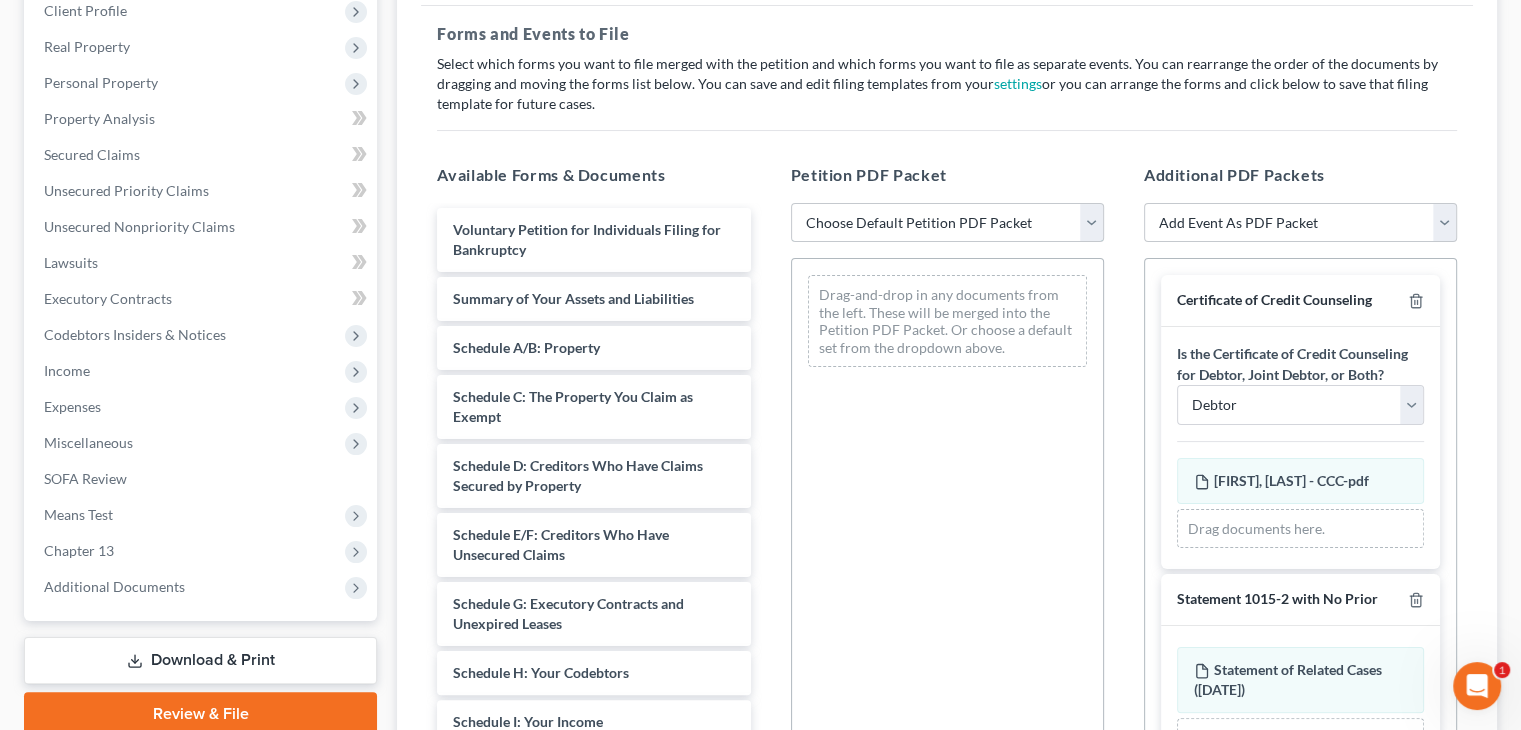 click on "Choose Default Petition PDF Packet Complete Bankruptcy Petition (all forms and schedules) Emergency Filing (Voluntary Petition and Creditor List Only)" at bounding box center (947, 223) 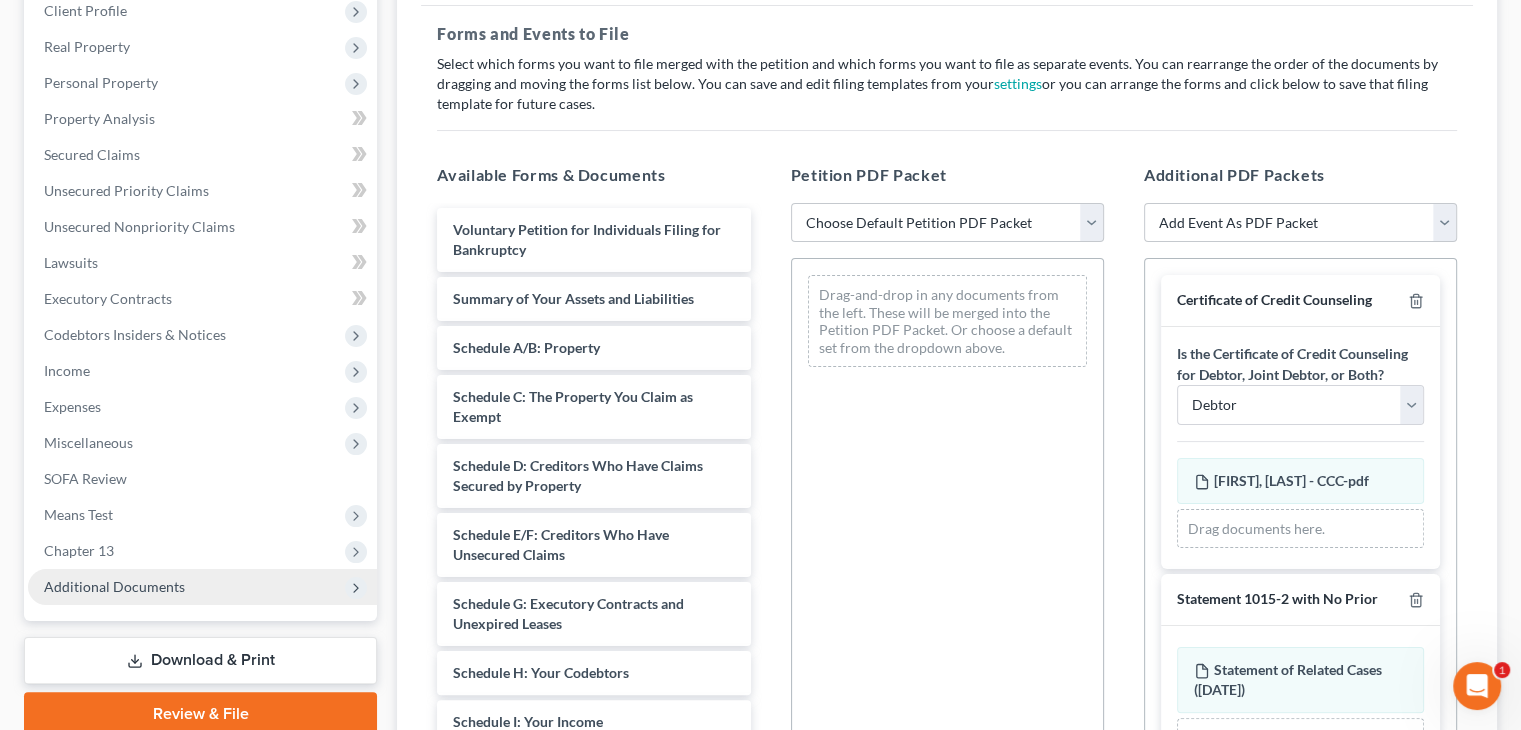 click on "Additional Documents" at bounding box center [114, 586] 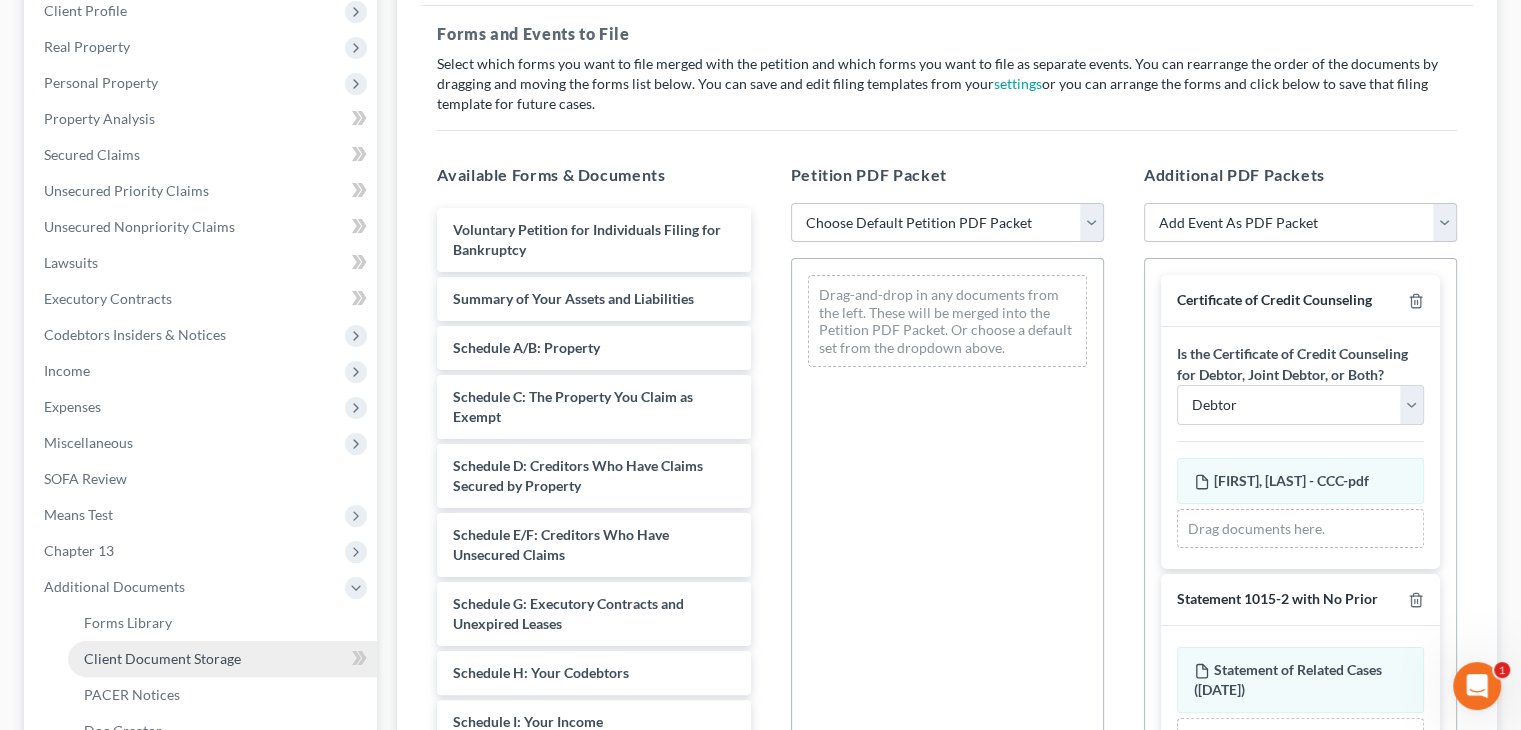 click on "Client Document Storage" at bounding box center [162, 658] 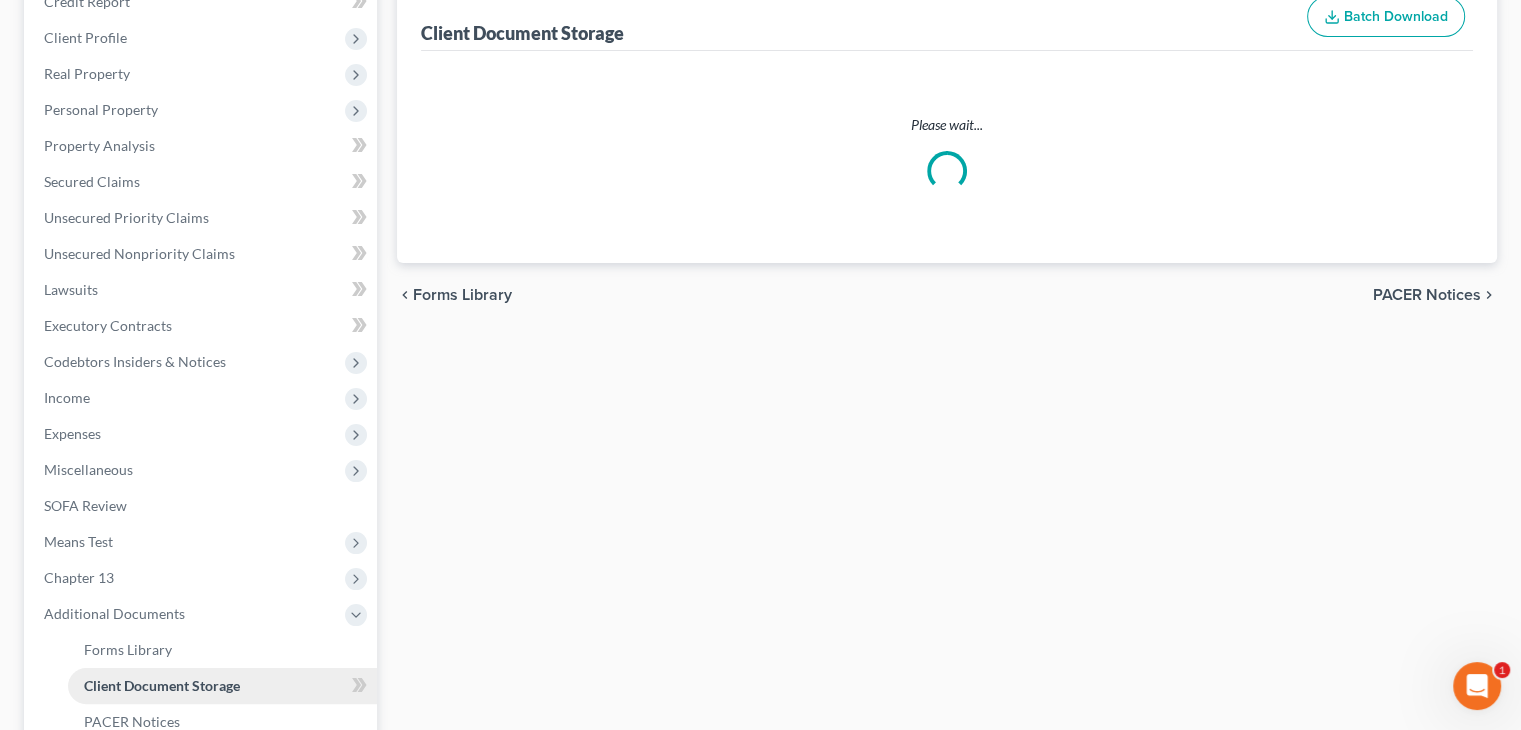 select on "7" 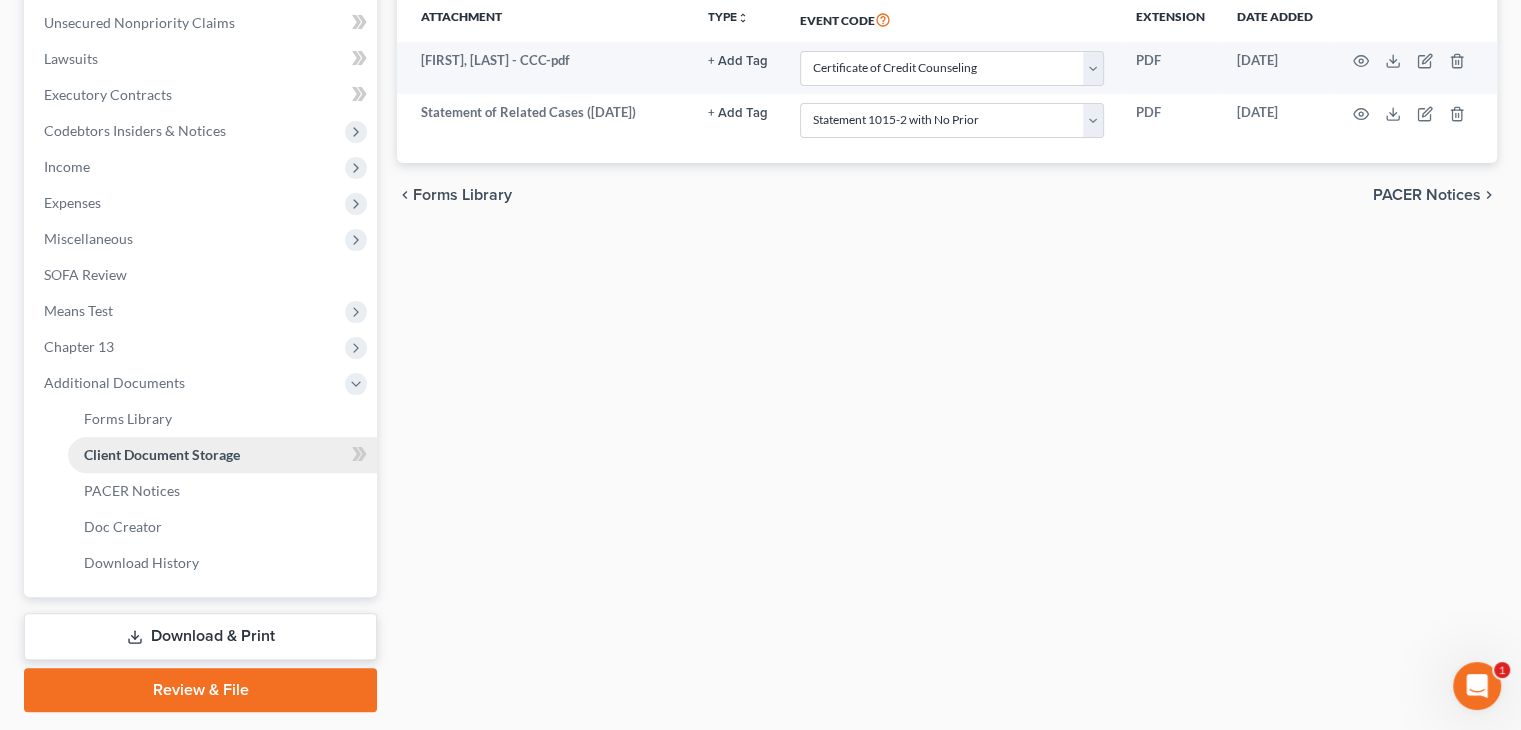 scroll, scrollTop: 548, scrollLeft: 0, axis: vertical 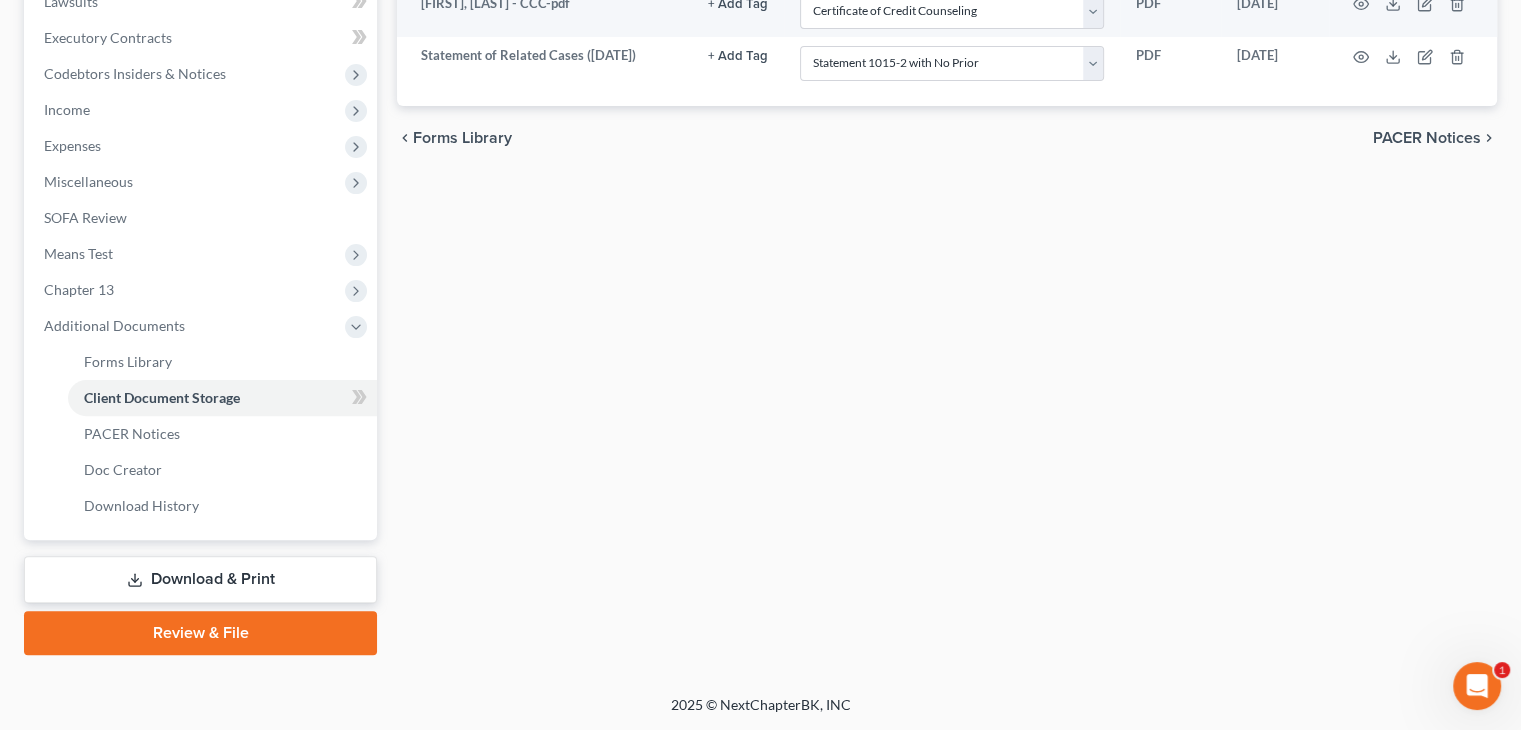 click on "Review & File" at bounding box center [200, 633] 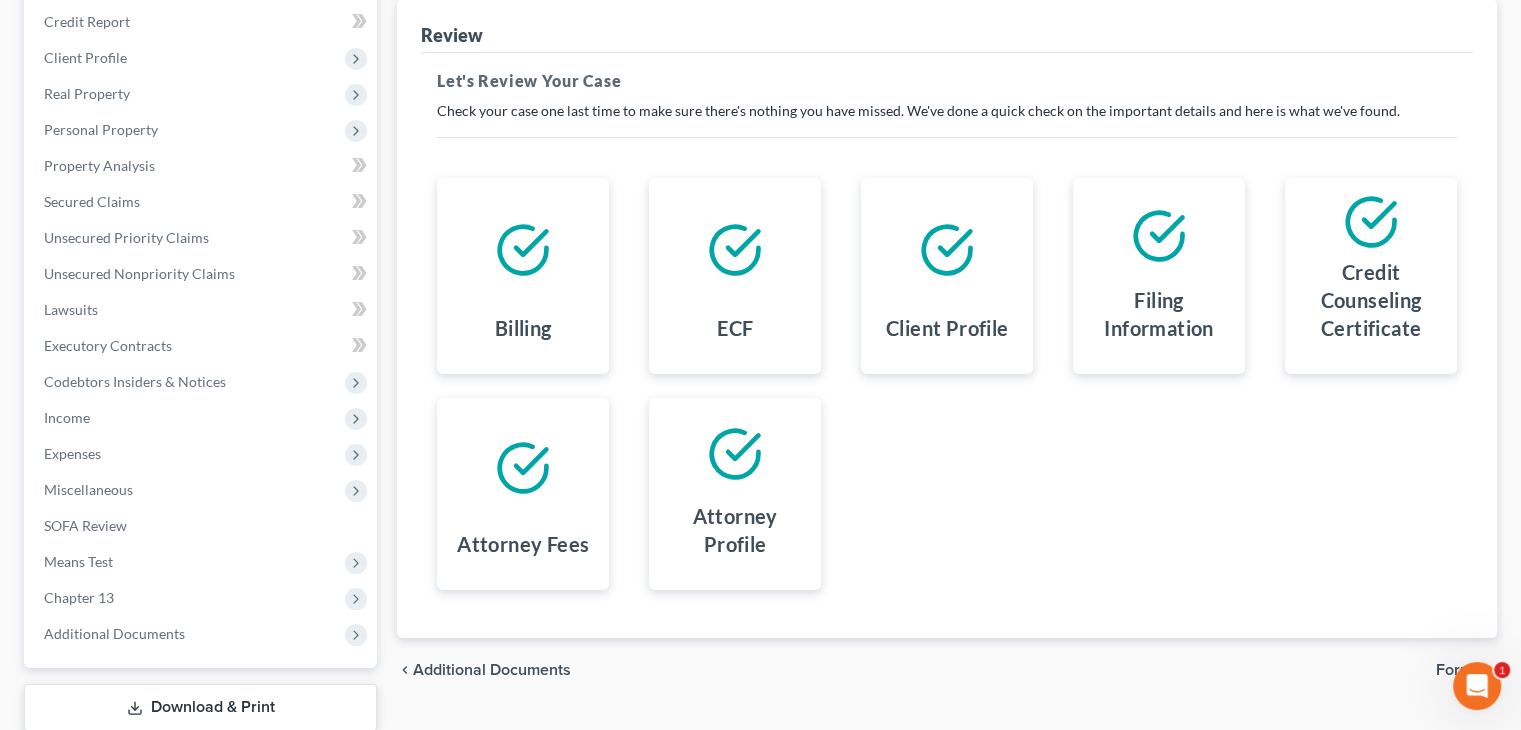 scroll, scrollTop: 0, scrollLeft: 0, axis: both 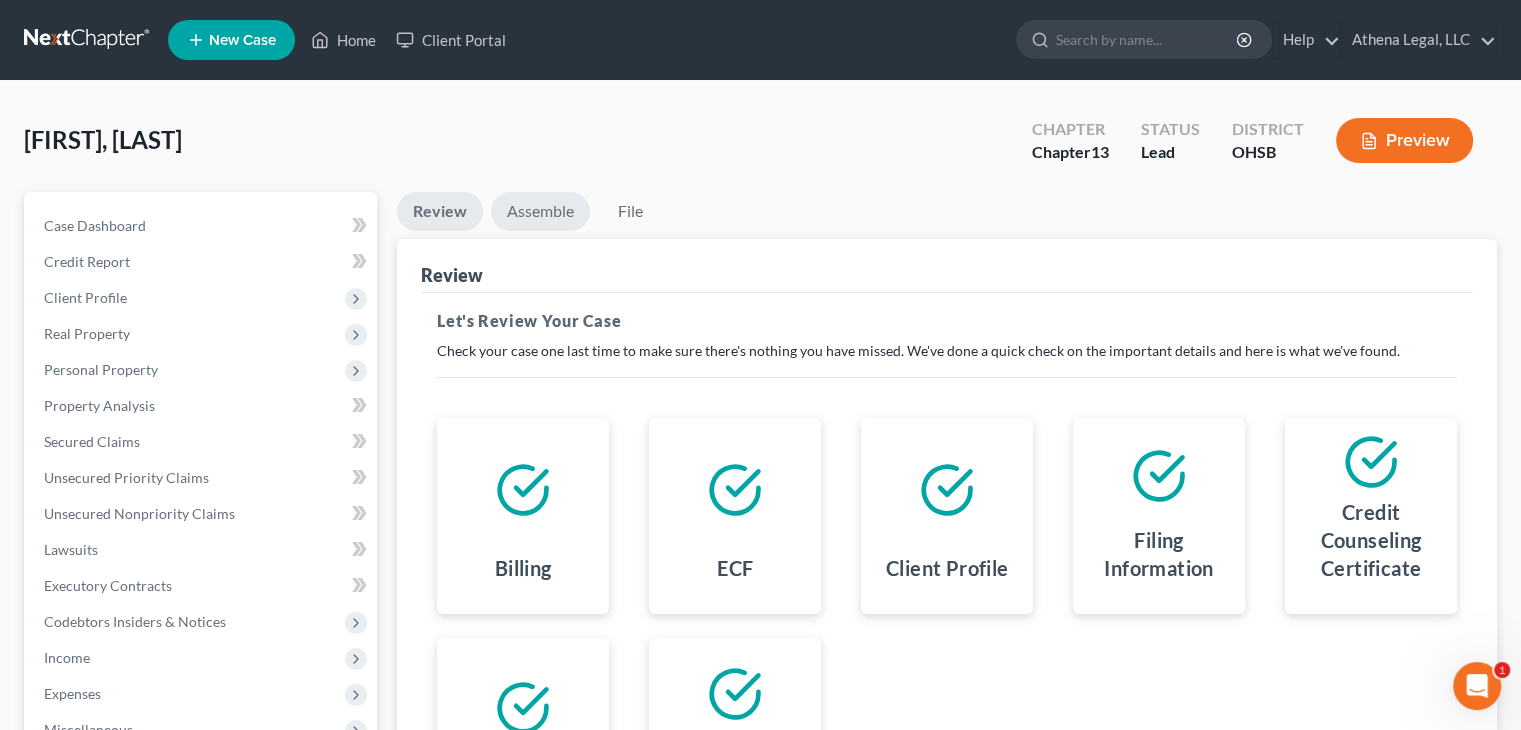 click on "Assemble" at bounding box center (540, 211) 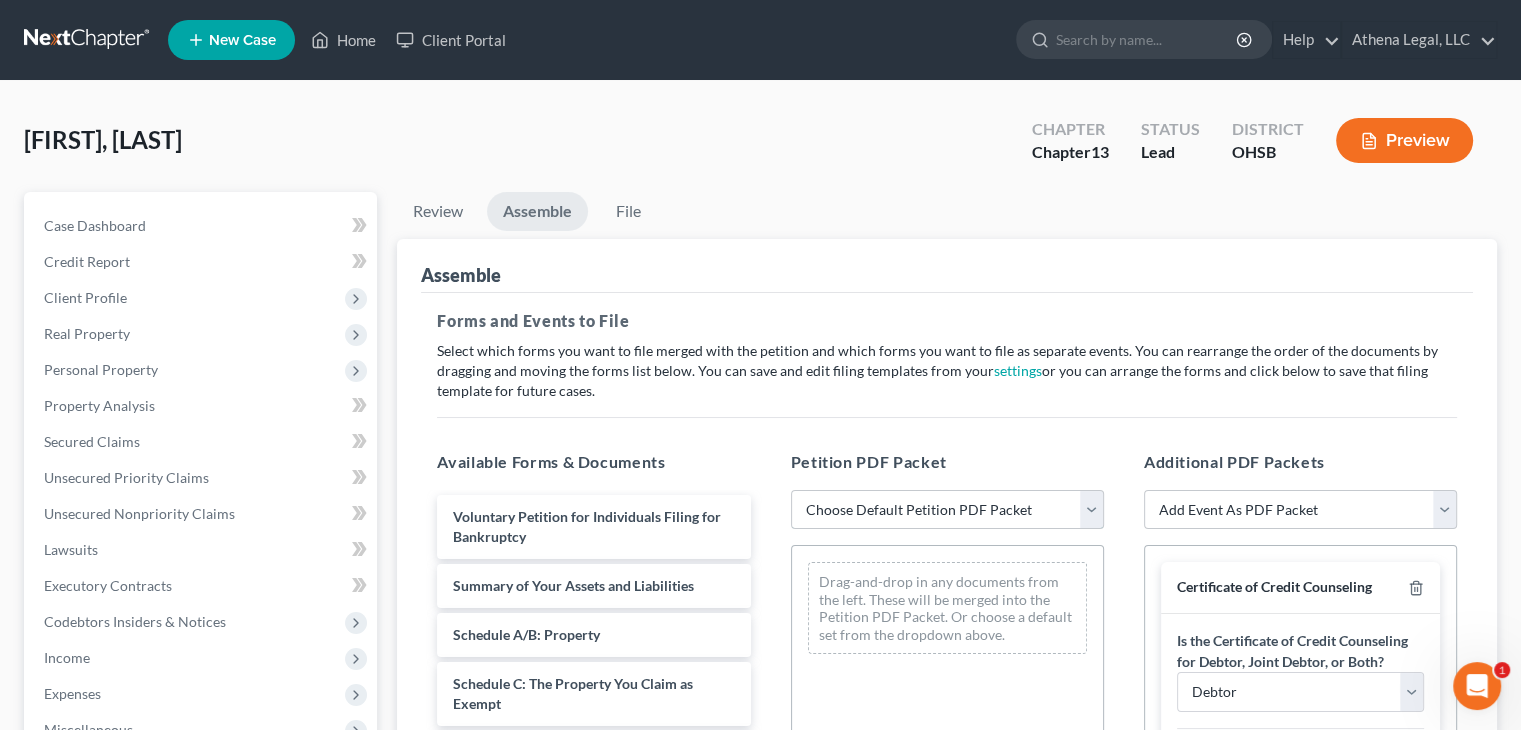 click on "Choose Default Petition PDF Packet Complete Bankruptcy Petition (all forms and schedules) Emergency Filing (Voluntary Petition and Creditor List Only)" at bounding box center [947, 510] 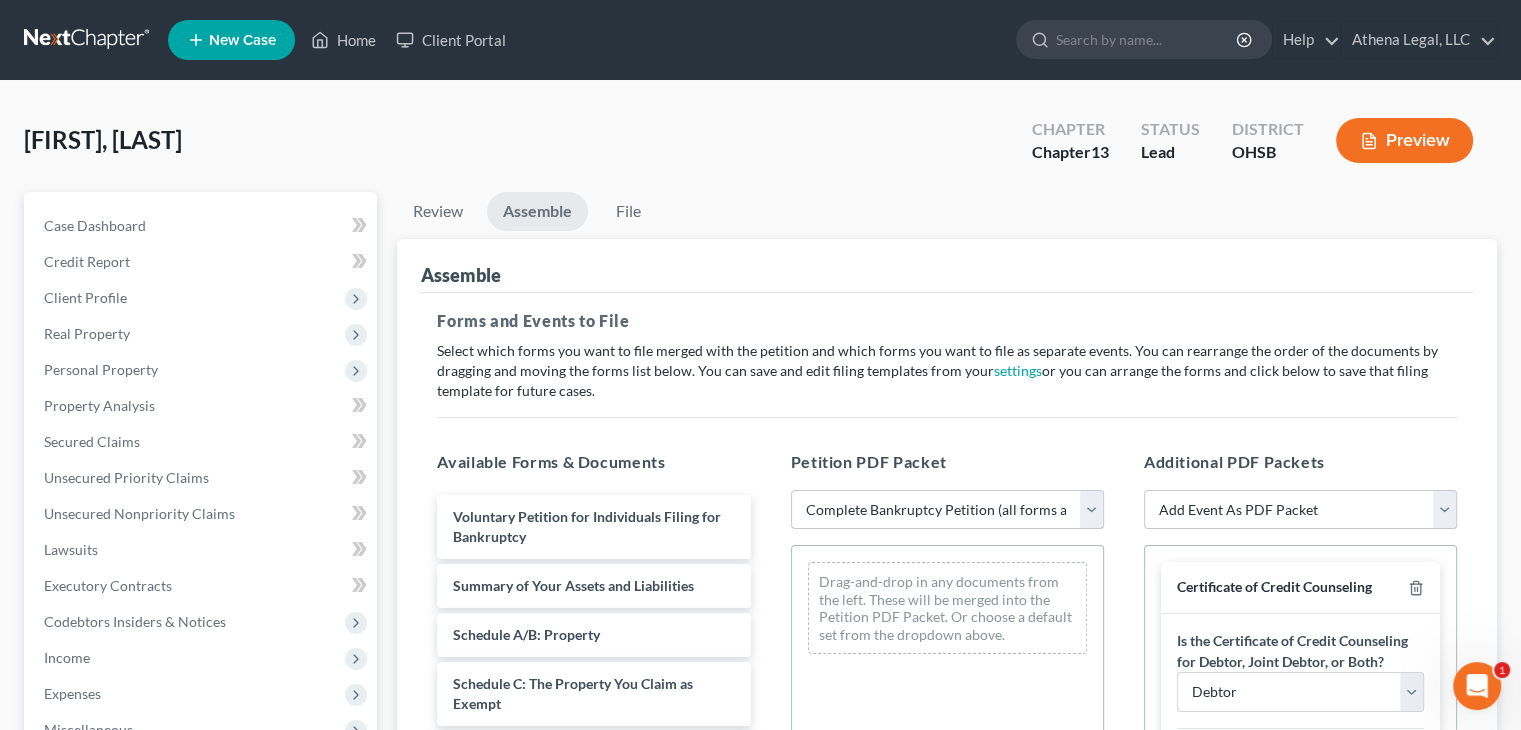 click on "Choose Default Petition PDF Packet Complete Bankruptcy Petition (all forms and schedules) Emergency Filing (Voluntary Petition and Creditor List Only)" at bounding box center (947, 510) 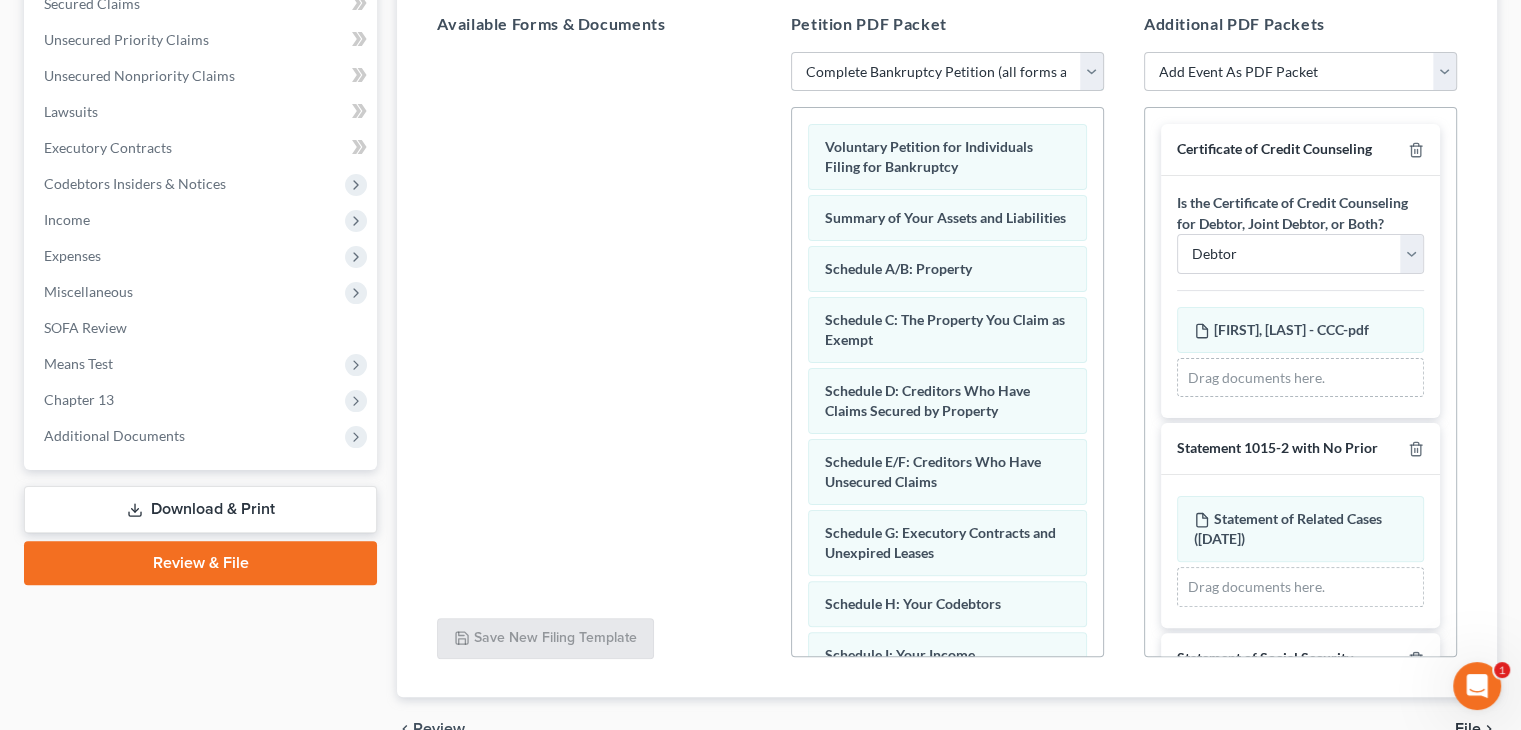 scroll, scrollTop: 440, scrollLeft: 0, axis: vertical 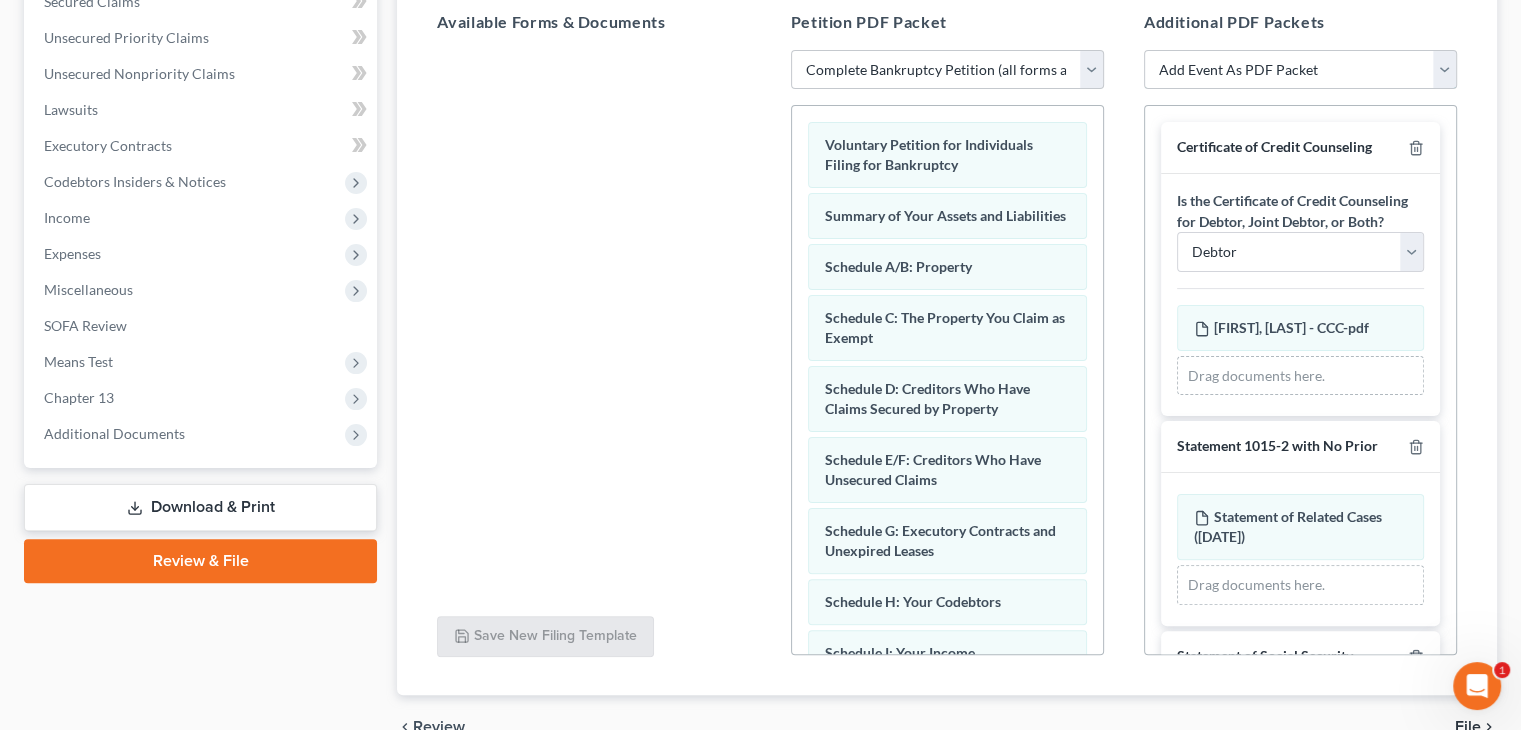 click on "Add Event As PDF Packet 20 Largest Unsecured Creditors Amended Document Amended List of Creditors Amended Schedules Amended Statement of Current Monthly and Disposable Income Form 122 Amended Statement of Financial Affairs Amended Statement of Social Security Number-Form 121 Business Income and Expenses Certificate of Credit Counseling Certificate of Service Certificate of Service (Use Only for Rule 3002.1 Events) Certification of No New or Changed Creditors Certification of Plan Payment Certification Regarding Notice to Debtor Chapter 13 Calculation of Disposable Income 122C-2 Chapter 13 Plan Chapter 13 Statement of Monthly Income 122C-1 Corporate Resolution Debtor Electronic Noticing Request Debtor Repayment Plan Debtor's Certification Regarding Issuance of Discharge Order Debtor's Election of Small Business Designation Declaration About Individual Debtor's Schedules Declaration Under Penalty of Perjury Disclosure of Compensation of Attorney for Debtor Domestic Support Obligations Equity Security Holders" at bounding box center (1300, 70) 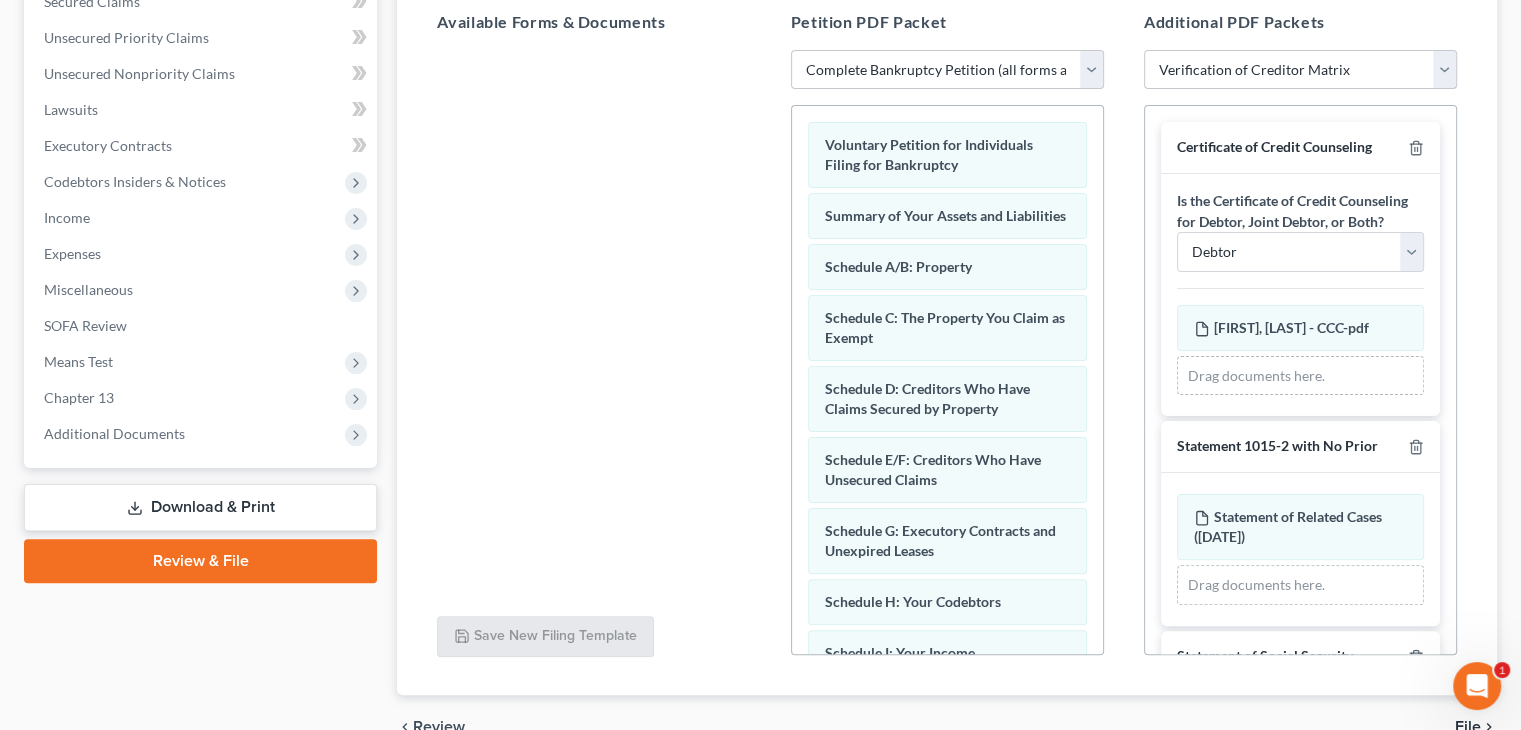 click on "Add Event As PDF Packet 20 Largest Unsecured Creditors Amended Document Amended List of Creditors Amended Schedules Amended Statement of Current Monthly and Disposable Income Form 122 Amended Statement of Financial Affairs Amended Statement of Social Security Number-Form 121 Business Income and Expenses Certificate of Credit Counseling Certificate of Service Certificate of Service (Use Only for Rule 3002.1 Events) Certification of No New or Changed Creditors Certification of Plan Payment Certification Regarding Notice to Debtor Chapter 13 Calculation of Disposable Income 122C-2 Chapter 13 Plan Chapter 13 Statement of Monthly Income 122C-1 Corporate Resolution Debtor Electronic Noticing Request Debtor Repayment Plan Debtor's Certification Regarding Issuance of Discharge Order Debtor's Election of Small Business Designation Declaration About Individual Debtor's Schedules Declaration Under Penalty of Perjury Disclosure of Compensation of Attorney for Debtor Domestic Support Obligations Equity Security Holders" at bounding box center (1300, 70) 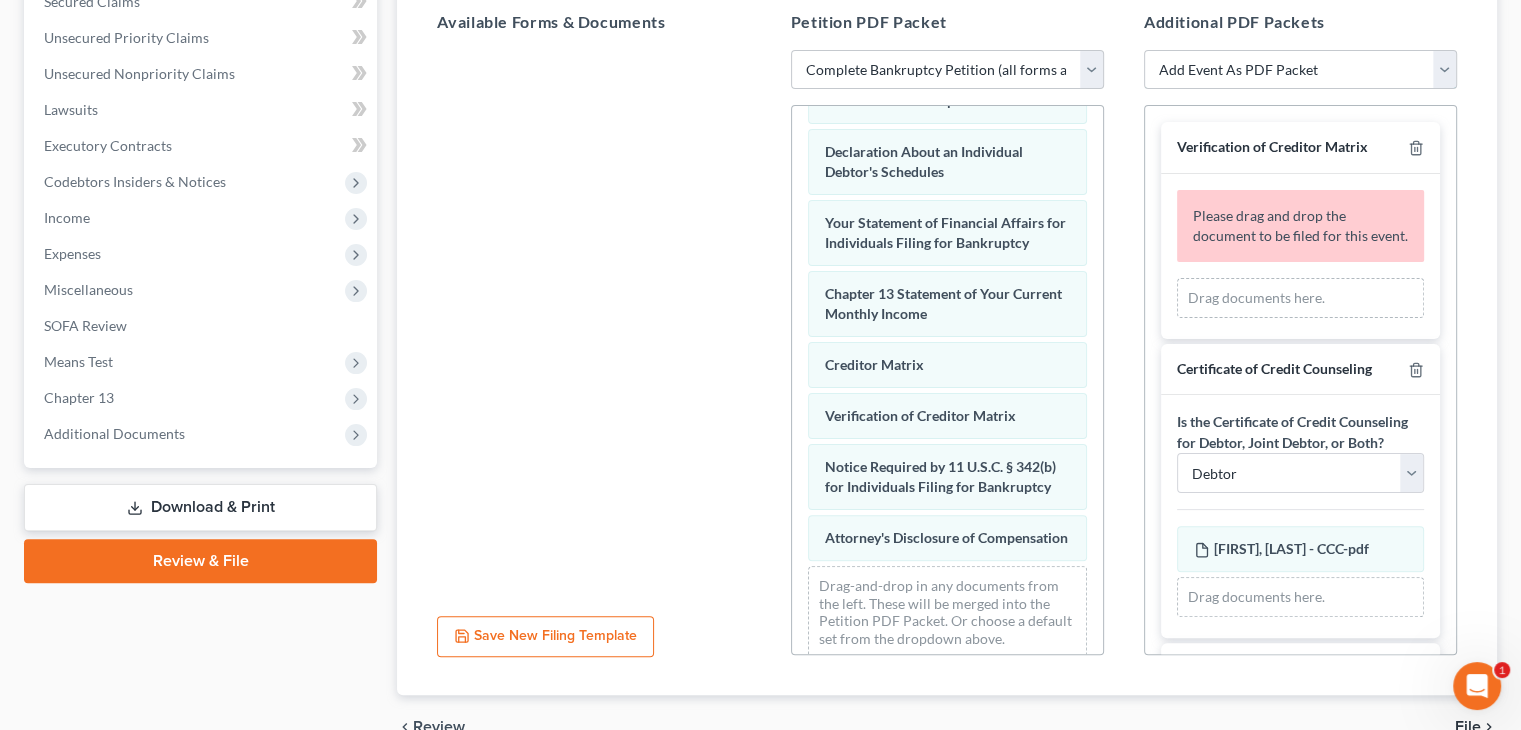 scroll, scrollTop: 655, scrollLeft: 0, axis: vertical 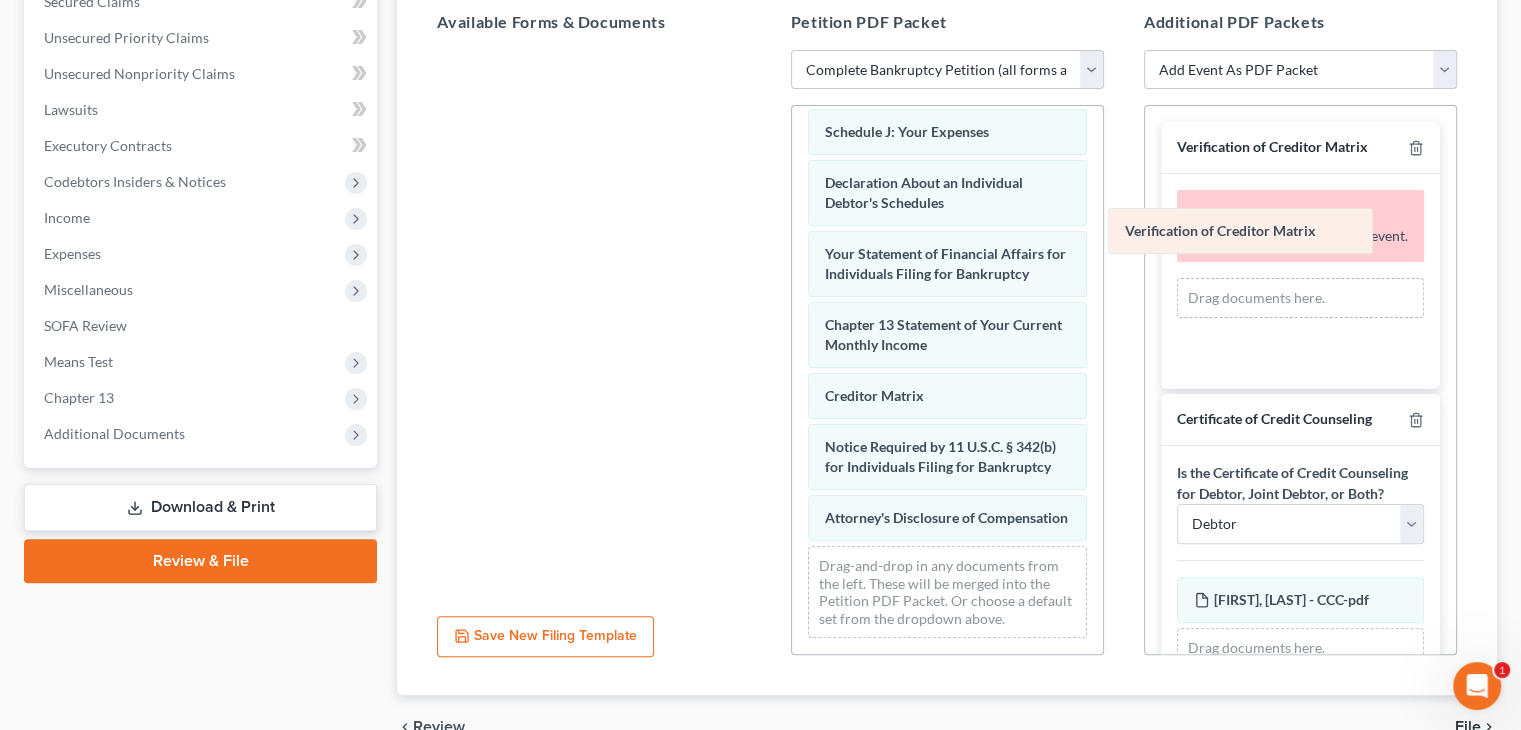 drag, startPoint x: 932, startPoint y: 382, endPoint x: 1285, endPoint y: 259, distance: 373.81546 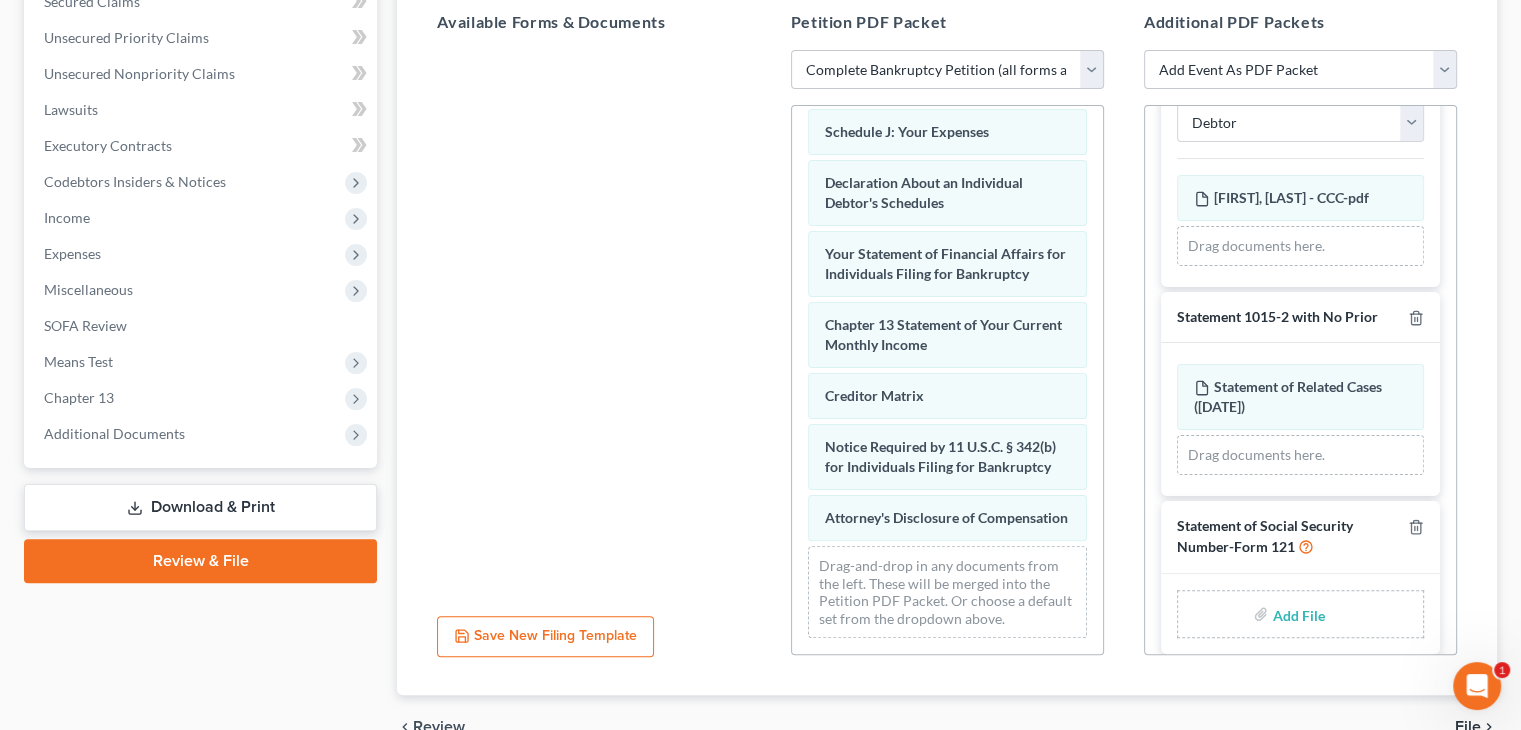 scroll, scrollTop: 350, scrollLeft: 0, axis: vertical 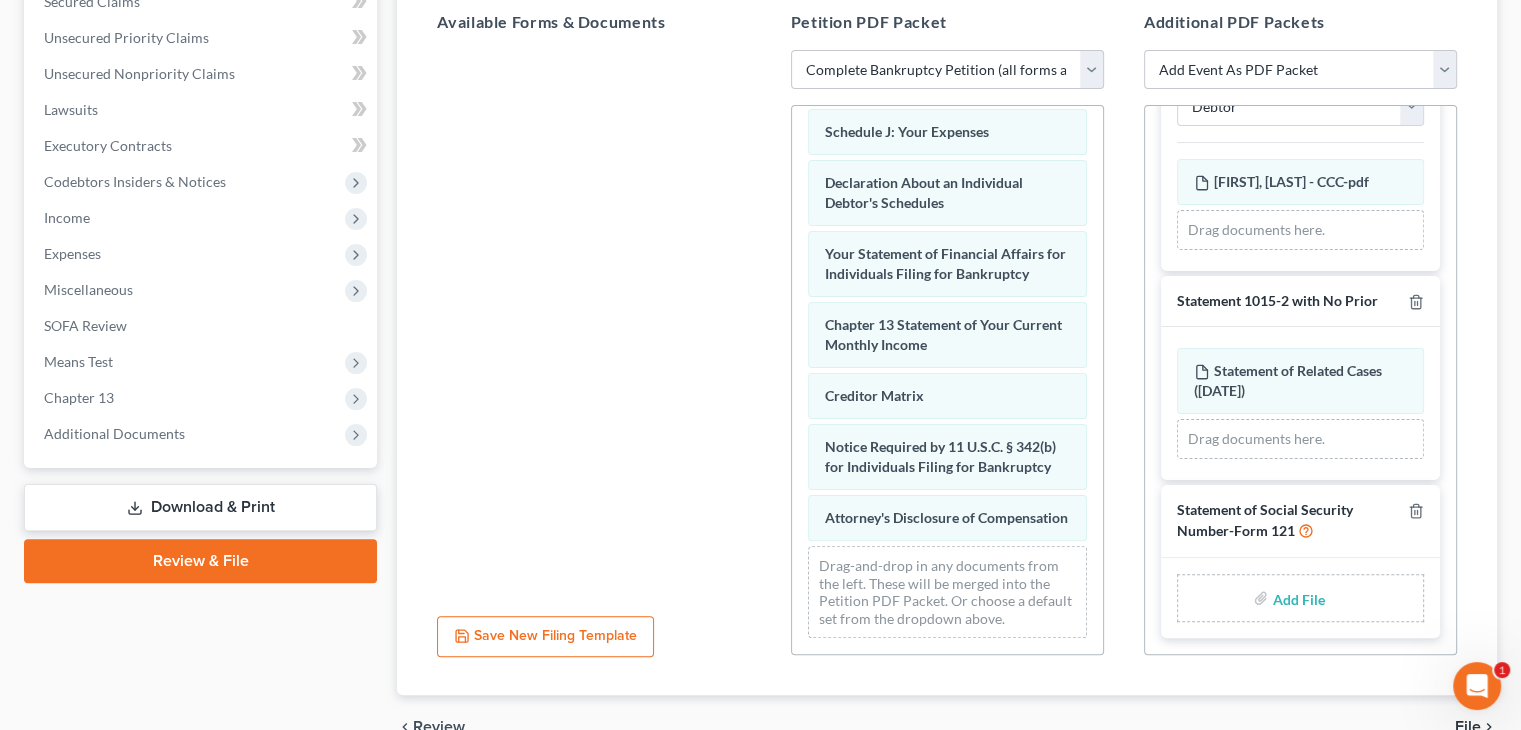 click at bounding box center (1296, 598) 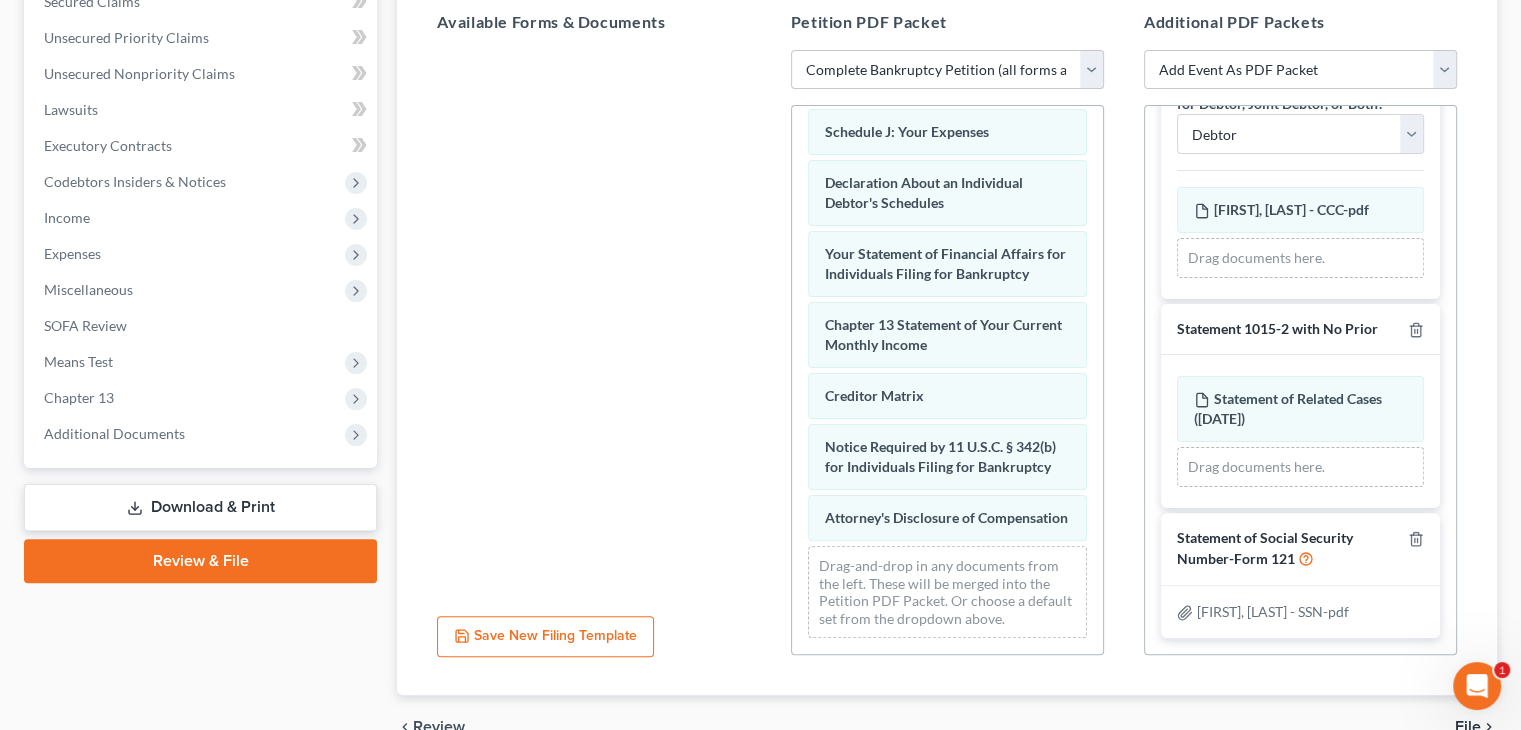 scroll, scrollTop: 322, scrollLeft: 0, axis: vertical 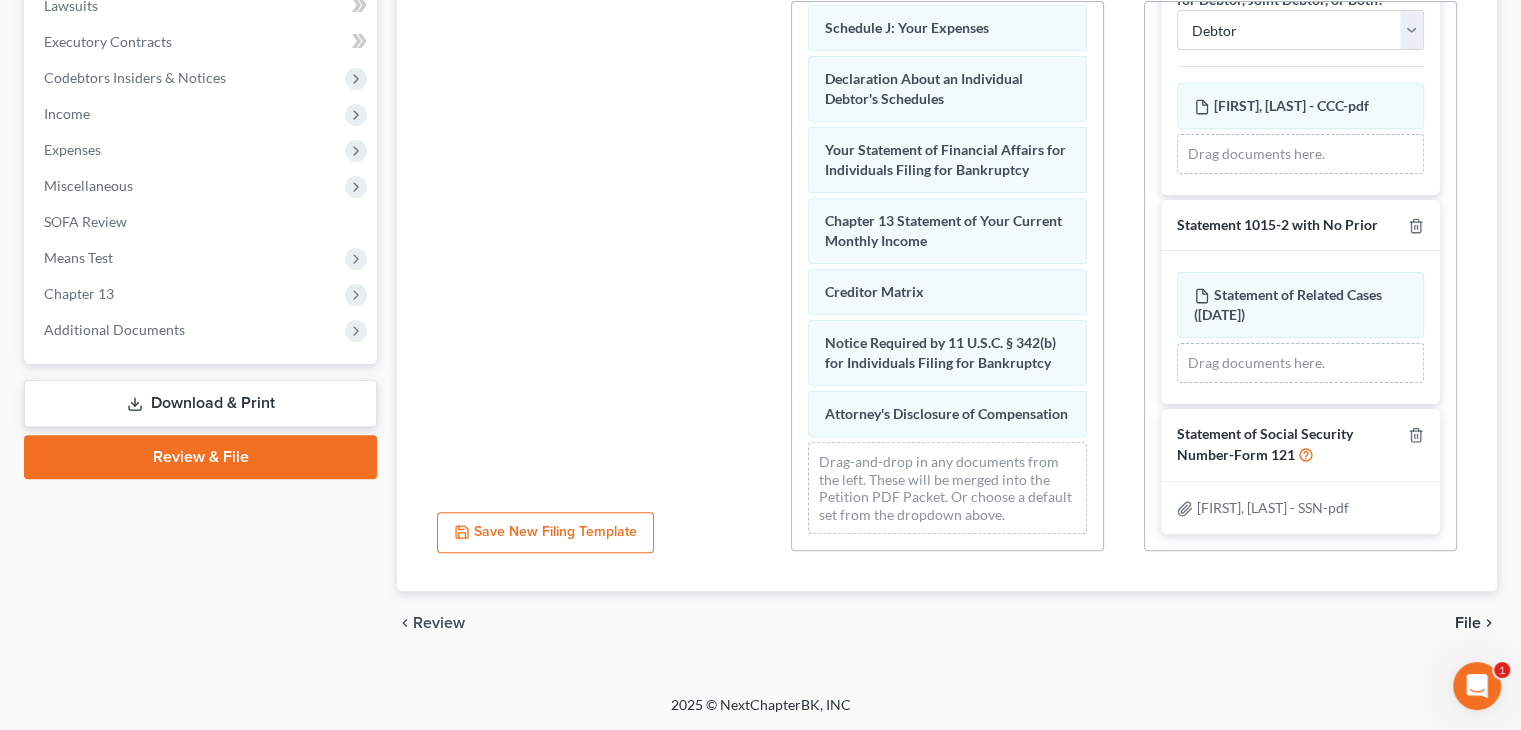 click on "File" at bounding box center (1468, 623) 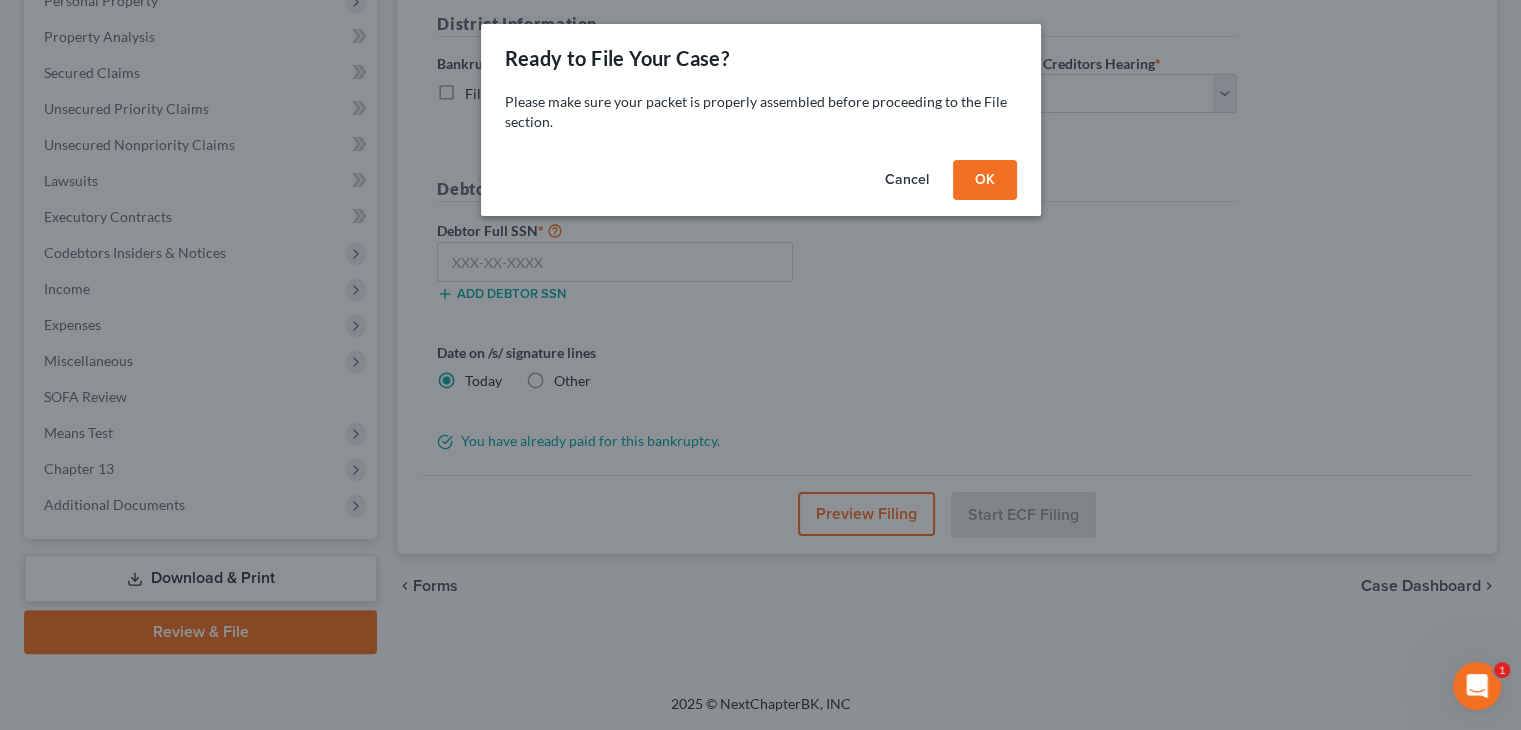 scroll, scrollTop: 368, scrollLeft: 0, axis: vertical 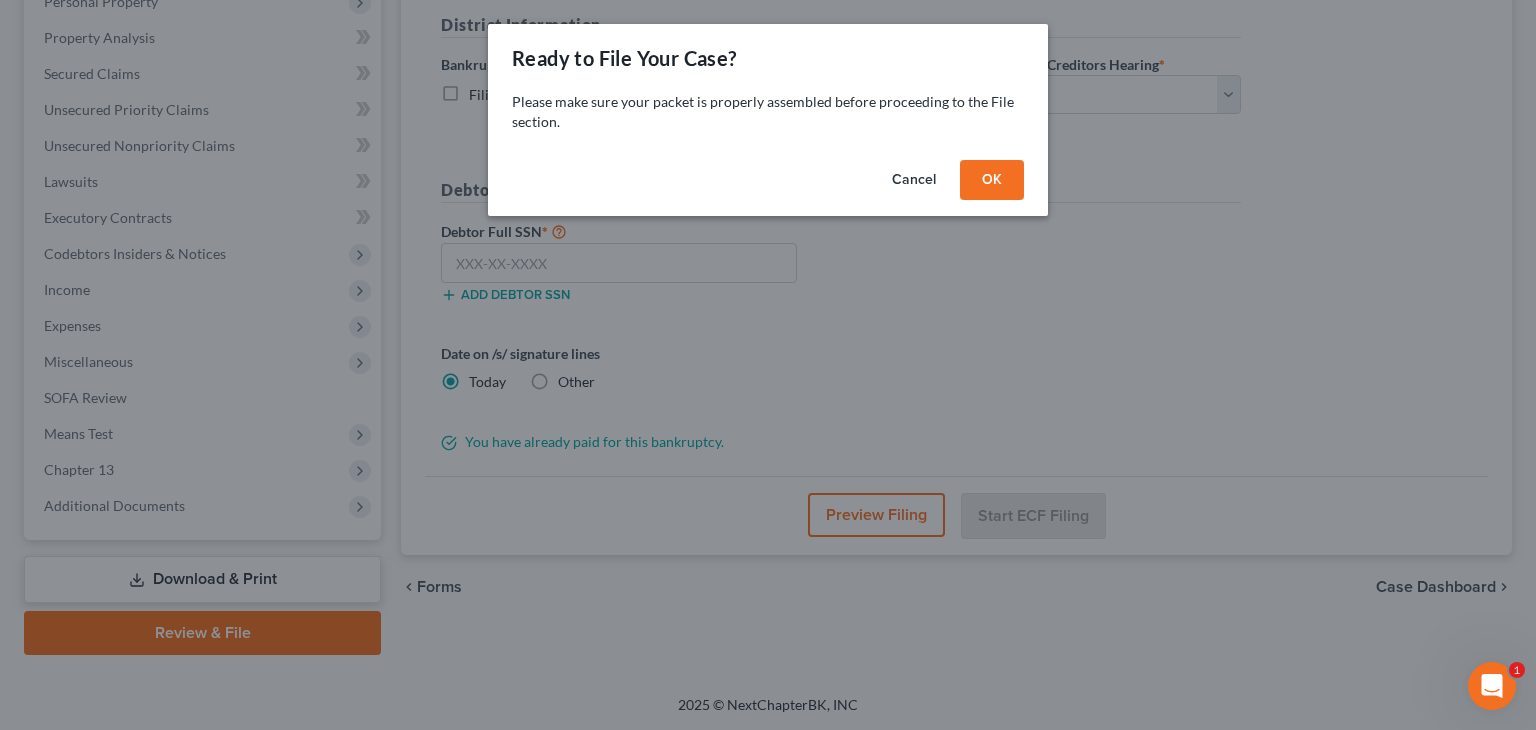 click on "OK" at bounding box center (992, 180) 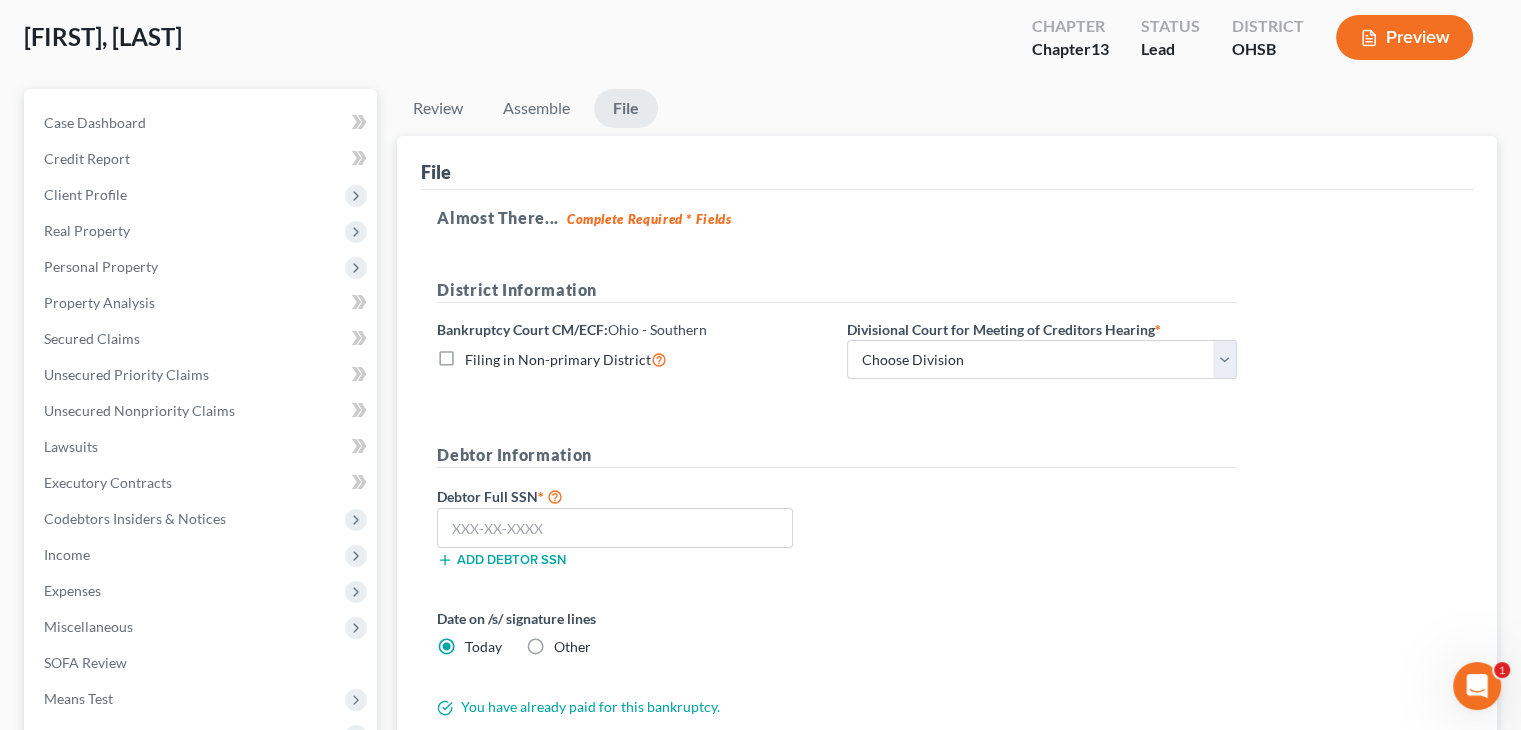 scroll, scrollTop: 90, scrollLeft: 0, axis: vertical 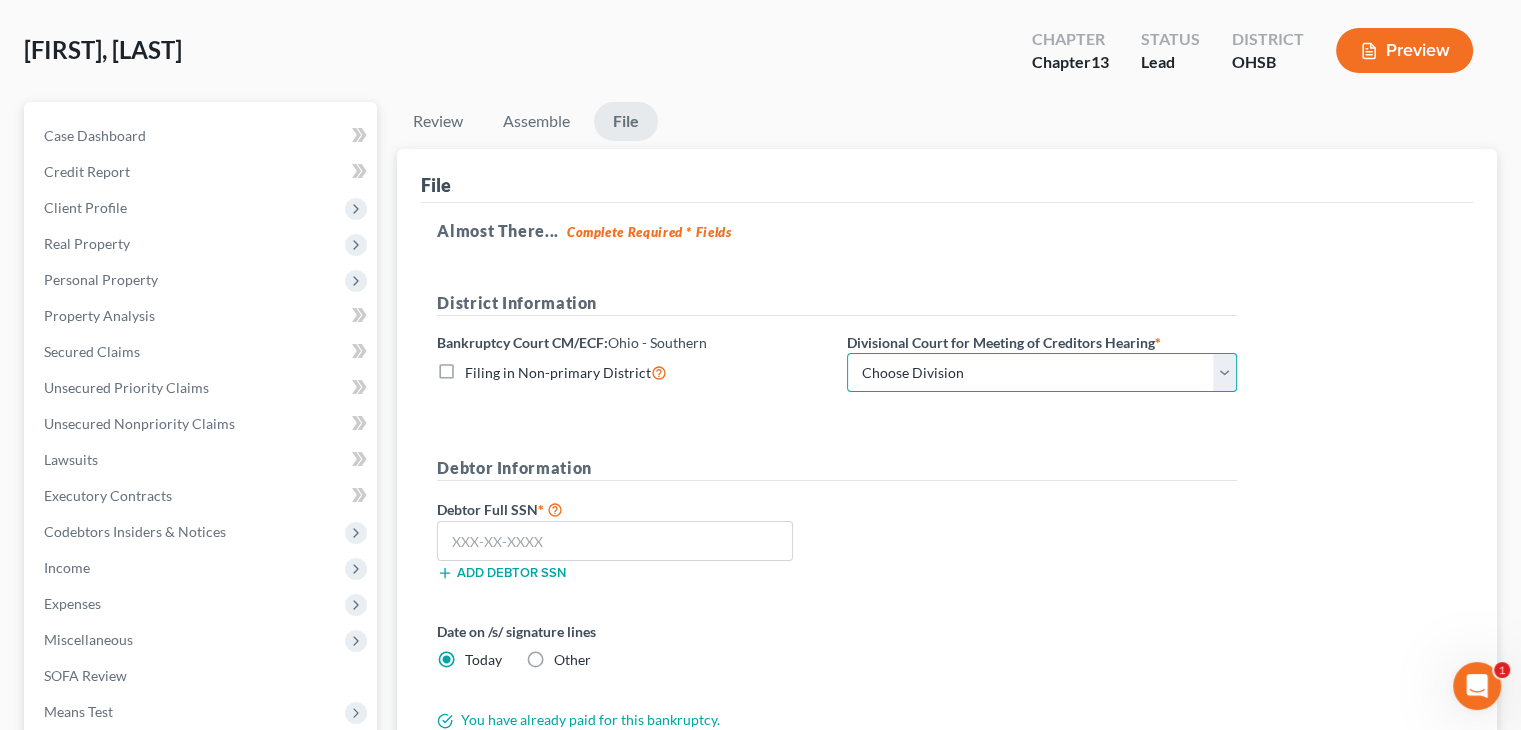 click on "Choose Division Cincinnati Columbus Dayton" at bounding box center (1042, 373) 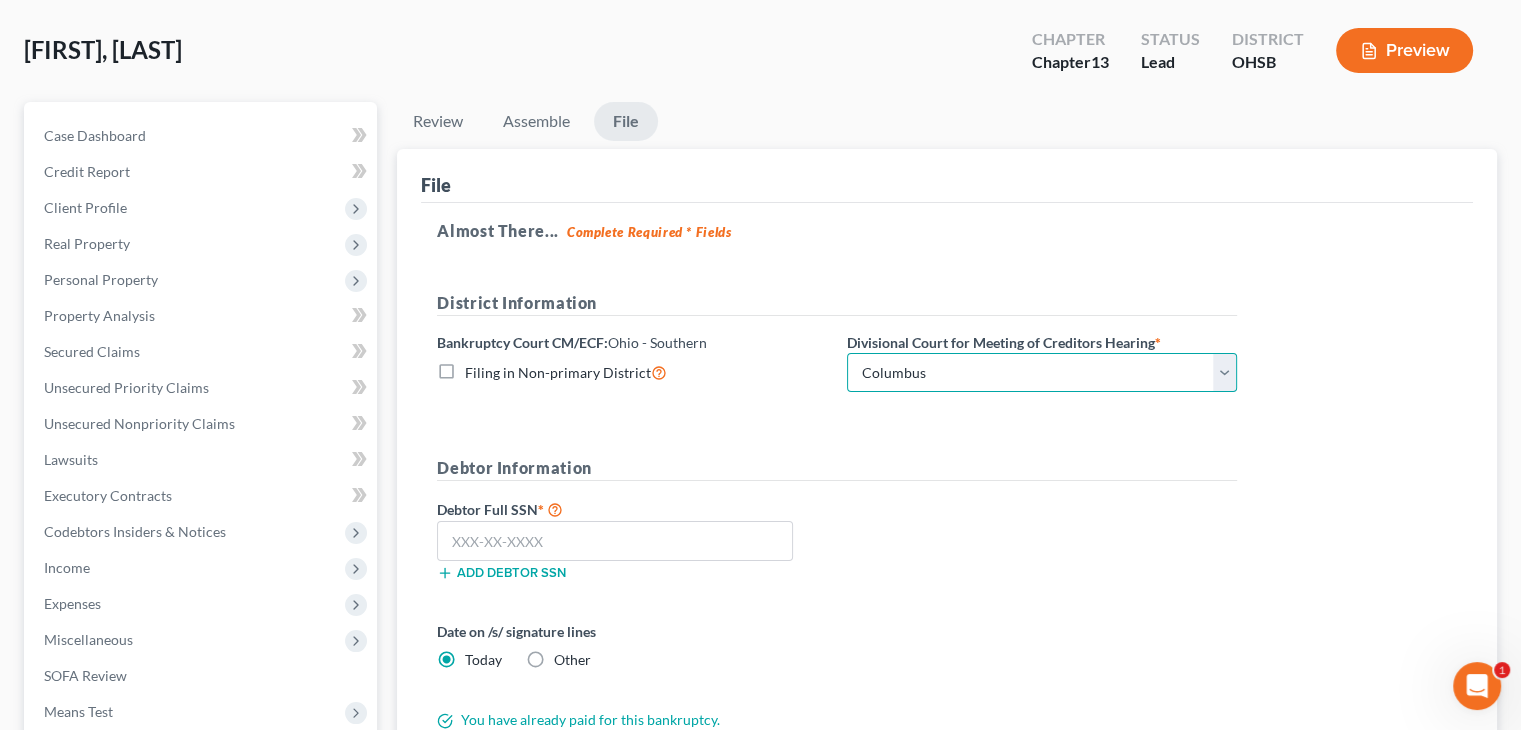 click on "Choose Division Cincinnati Columbus Dayton" at bounding box center (1042, 373) 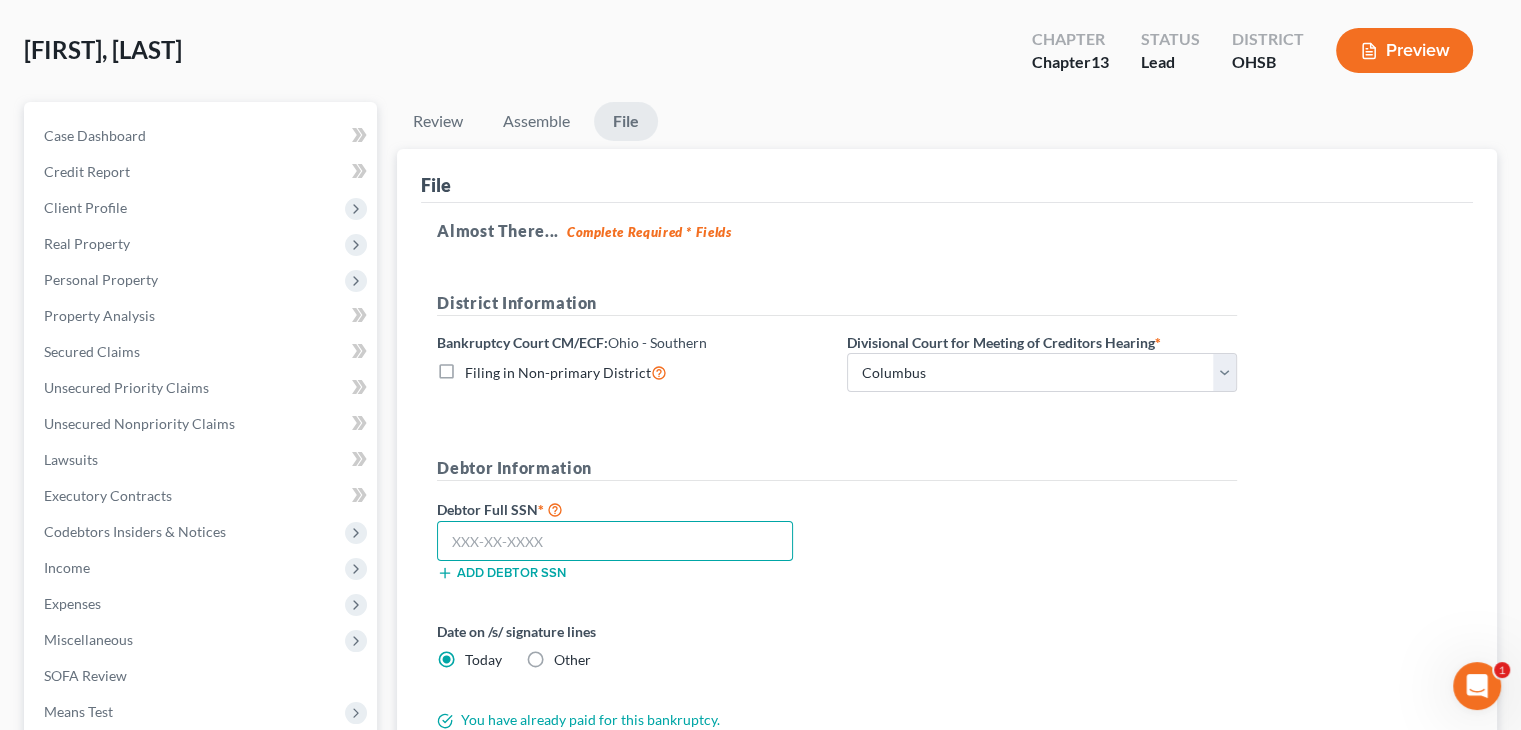 click at bounding box center [615, 541] 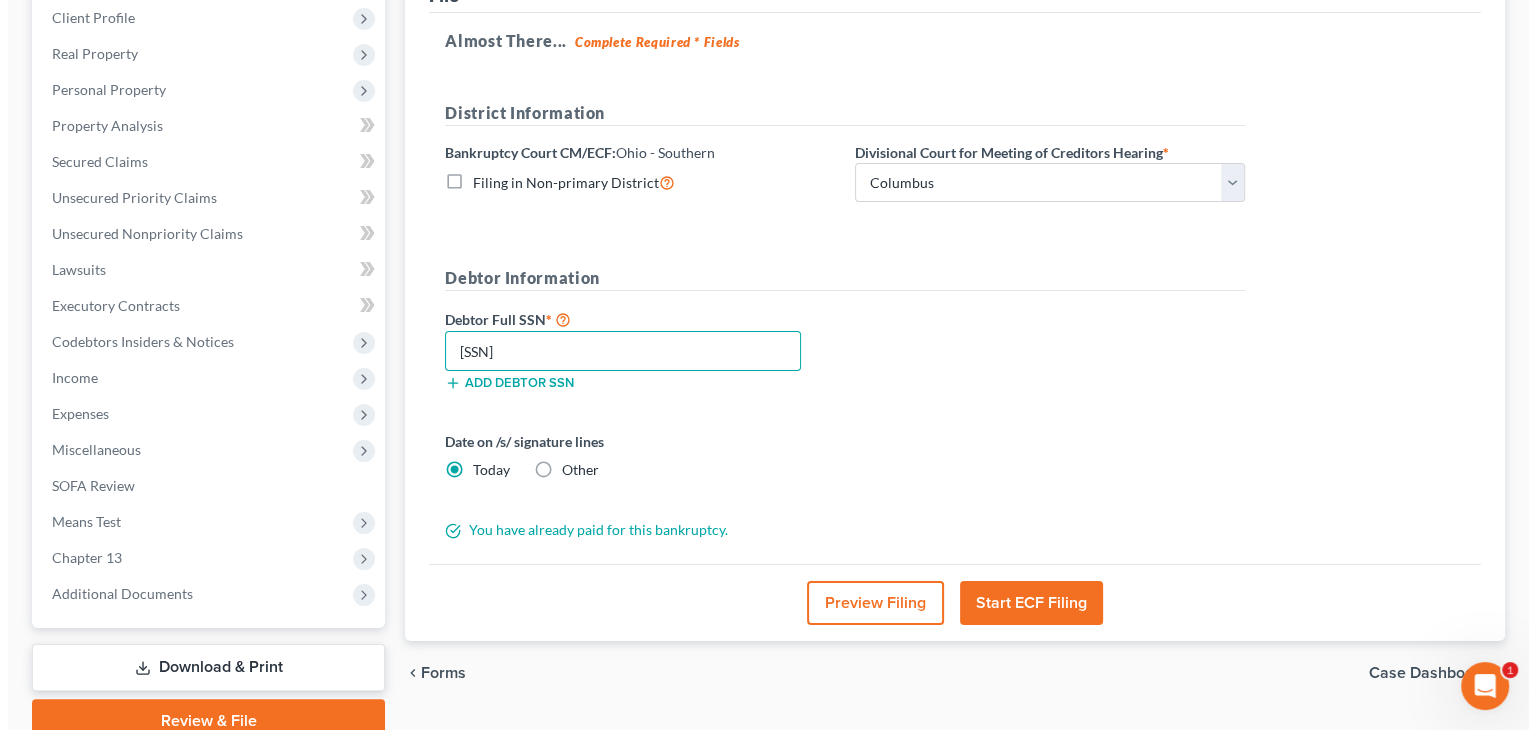 scroll, scrollTop: 290, scrollLeft: 0, axis: vertical 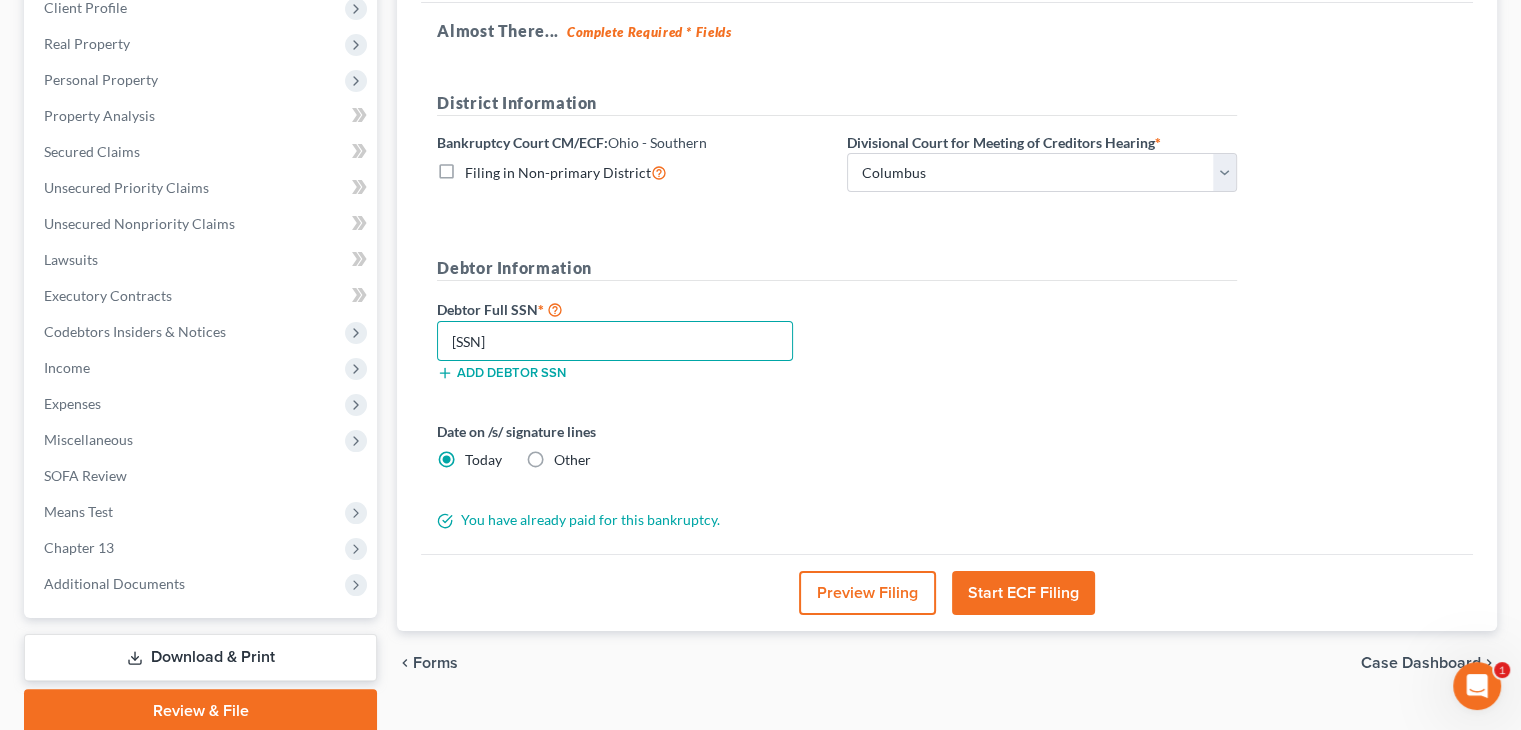 type on "[SSN]" 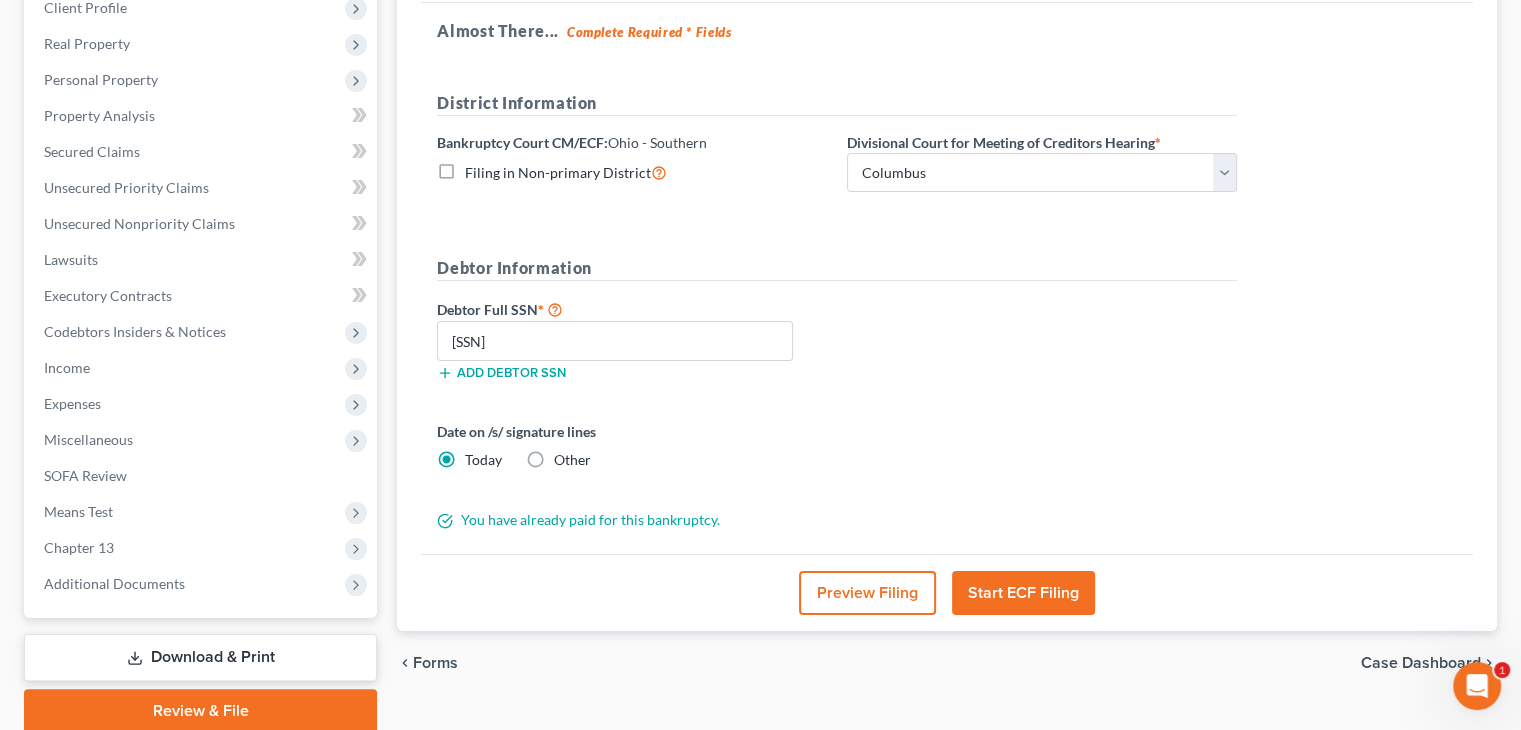 click on "Start ECF Filing" at bounding box center (1023, 593) 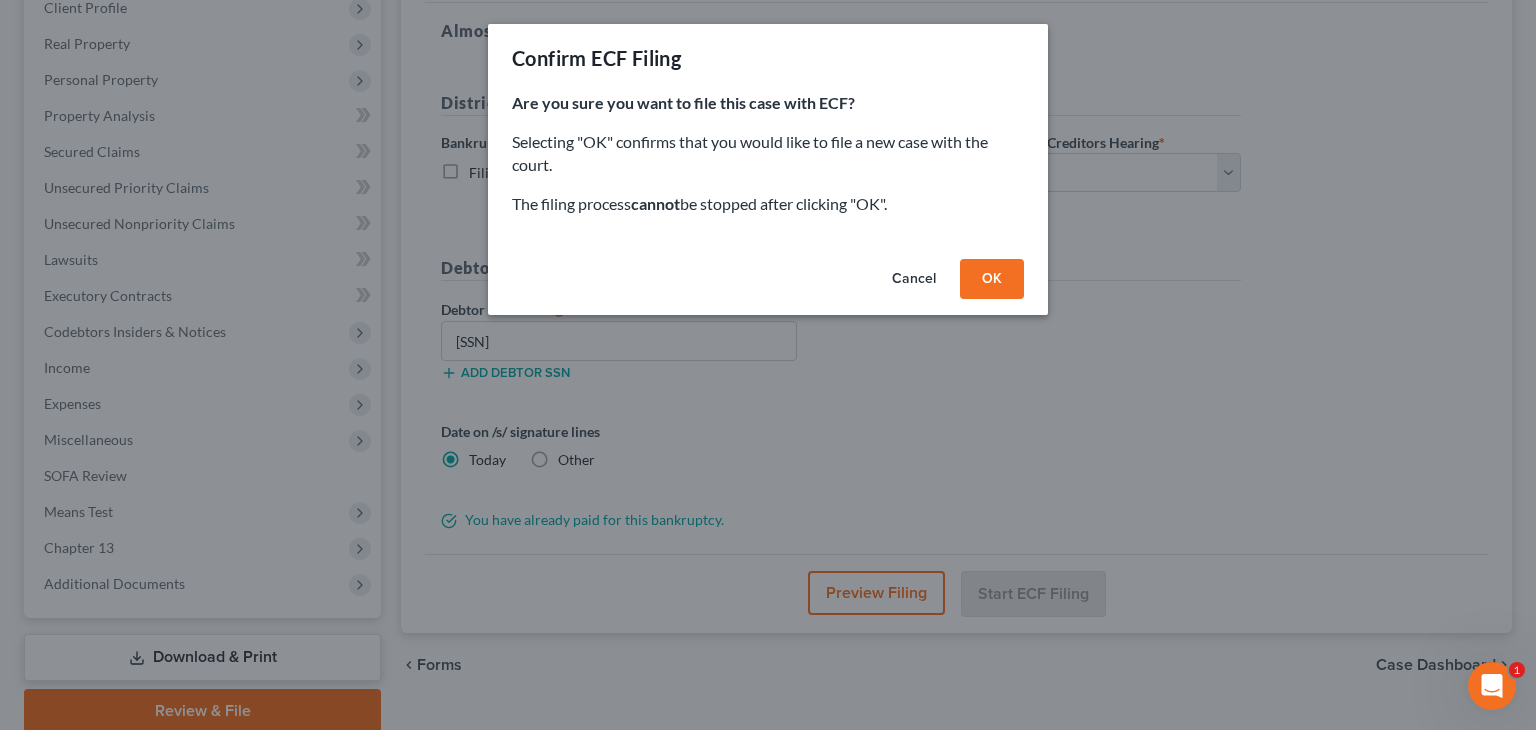 click on "OK" at bounding box center [992, 279] 